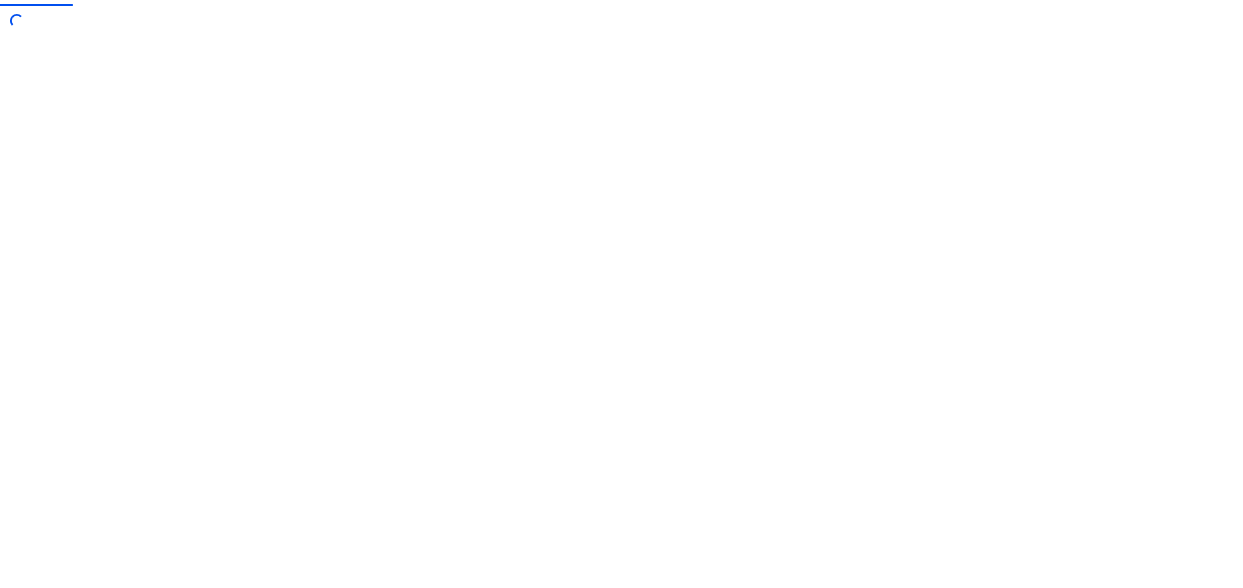 scroll, scrollTop: 0, scrollLeft: 0, axis: both 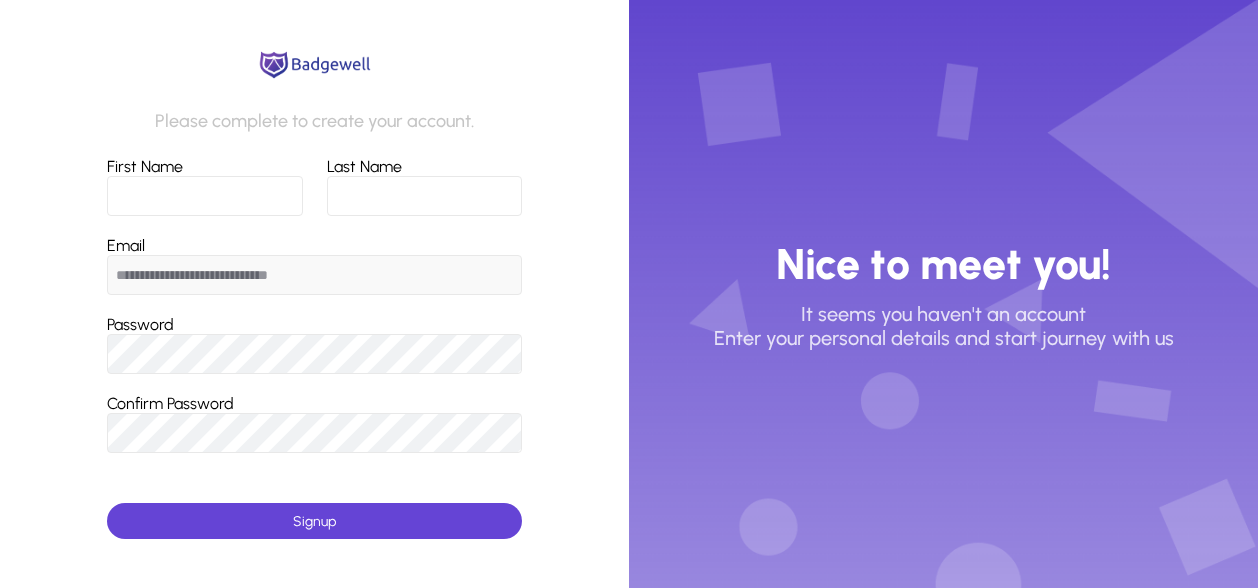 click on "First Name" at bounding box center (205, 196) 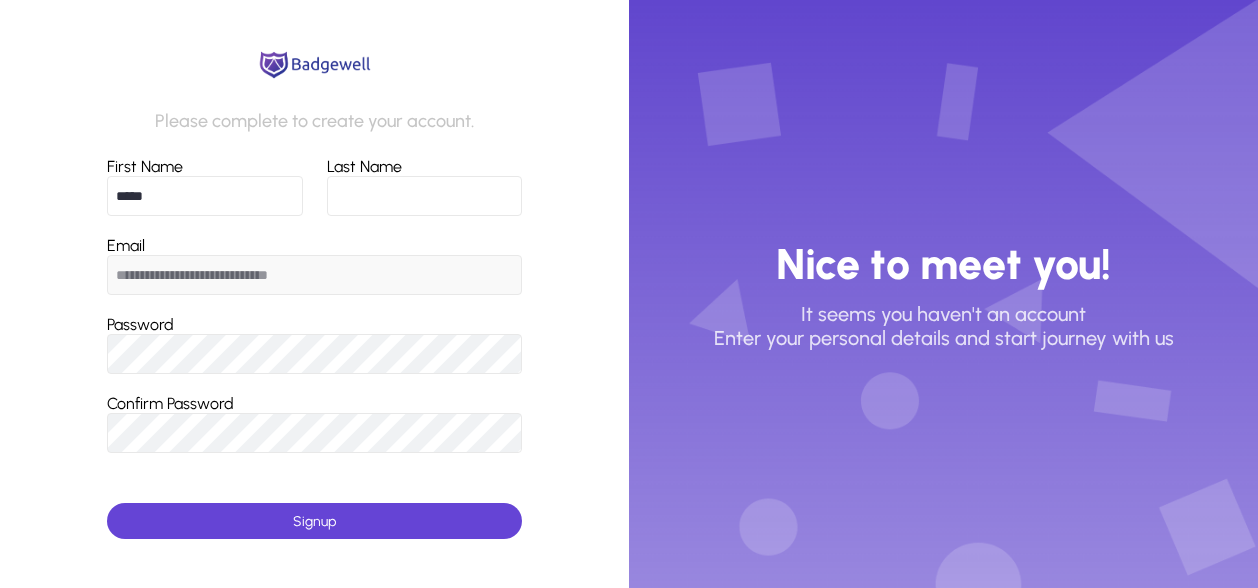 type on "*****" 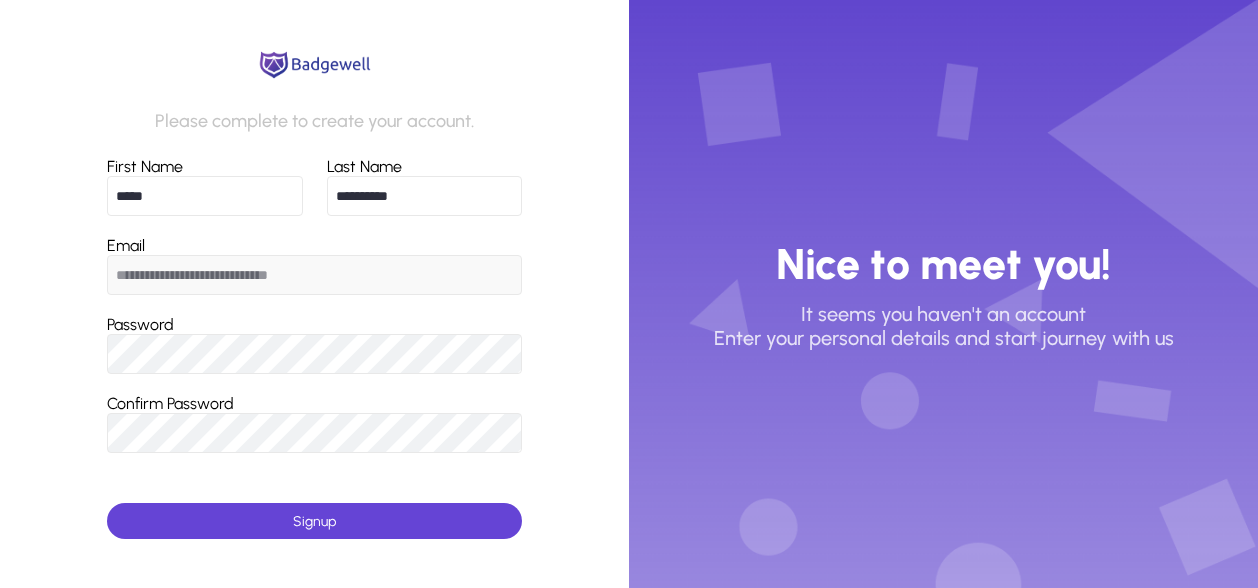 type on "**********" 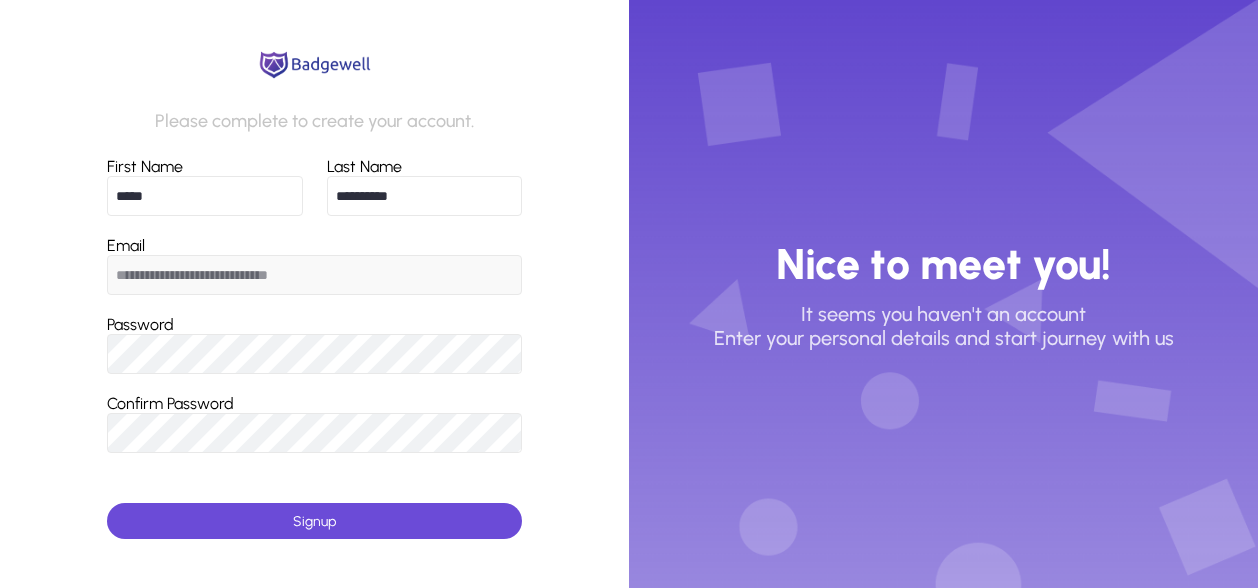 click 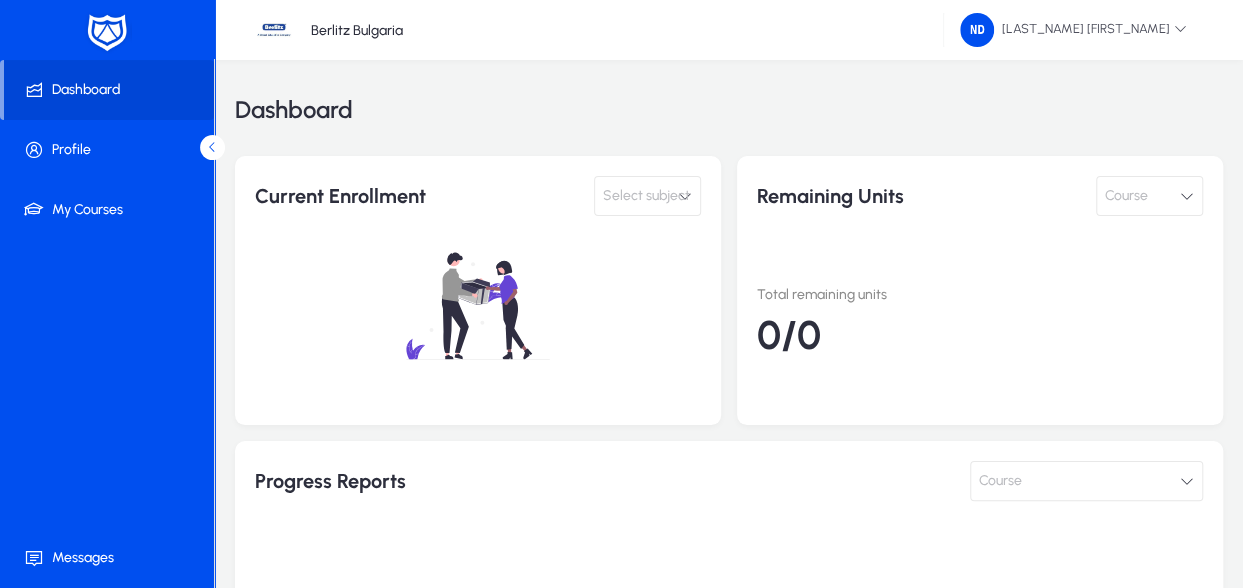 scroll, scrollTop: 20, scrollLeft: 0, axis: vertical 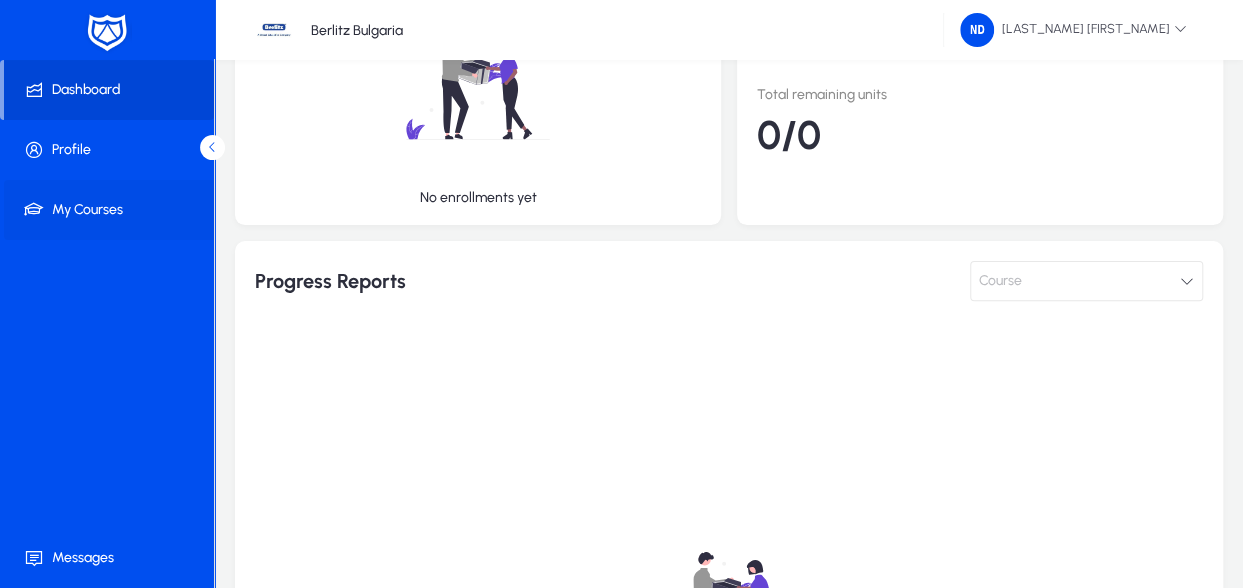 click on "My Courses" 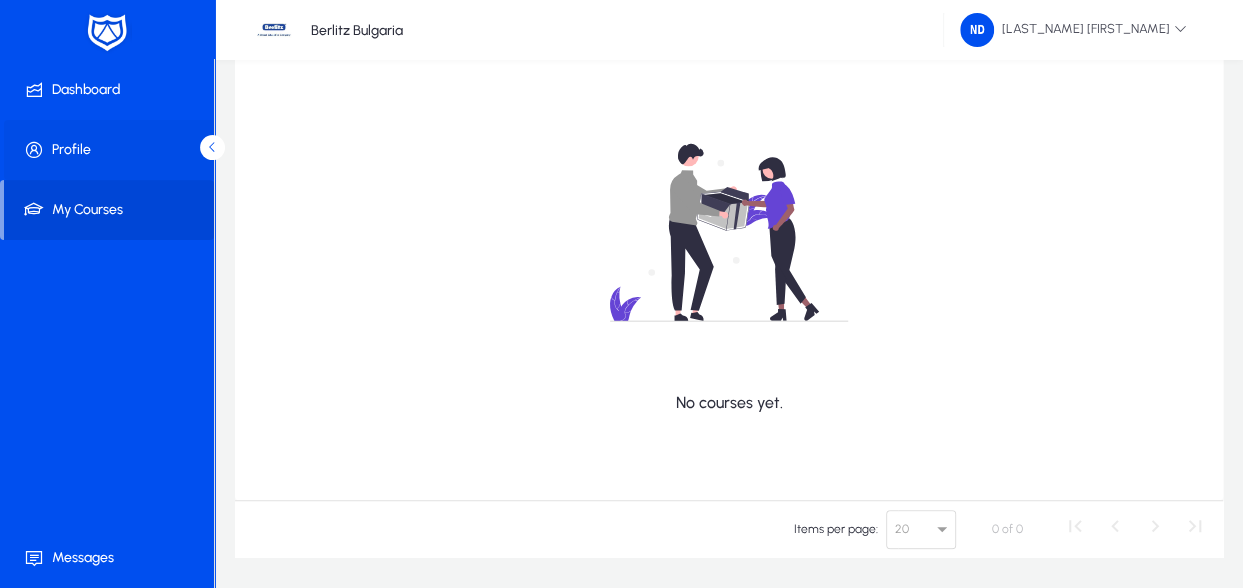 click on "Profile" 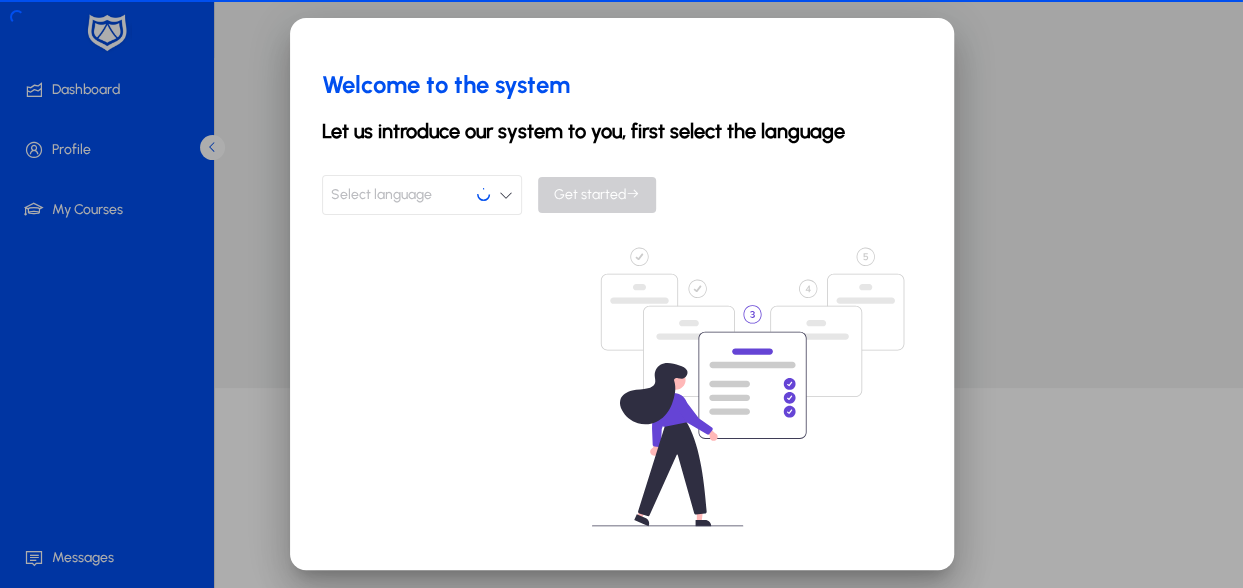 scroll, scrollTop: 0, scrollLeft: 0, axis: both 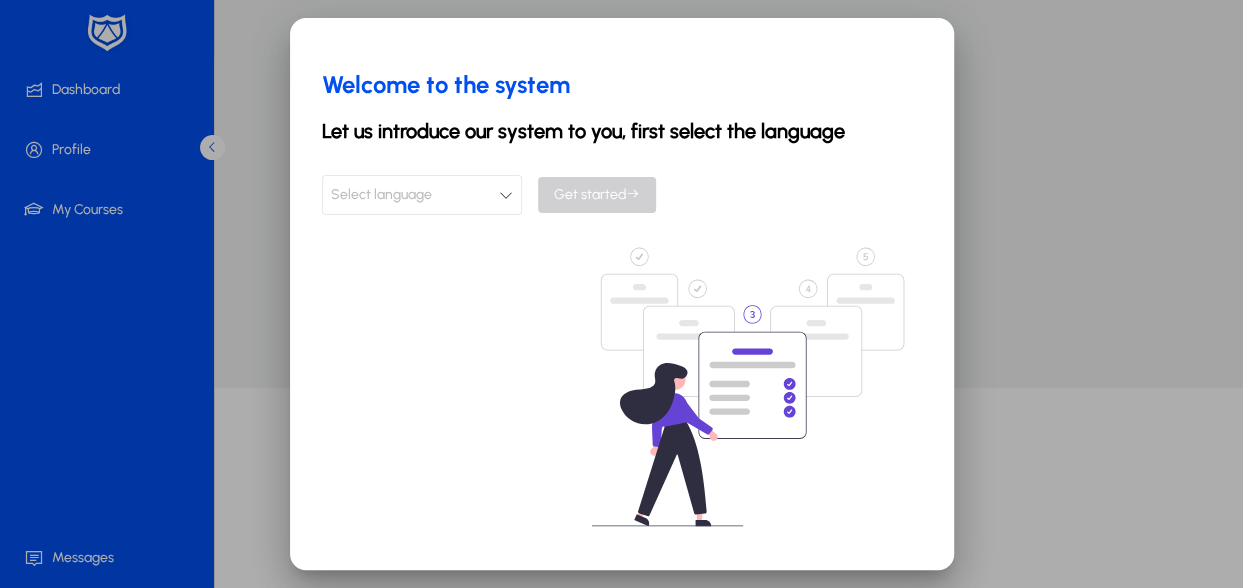 click at bounding box center [506, 195] 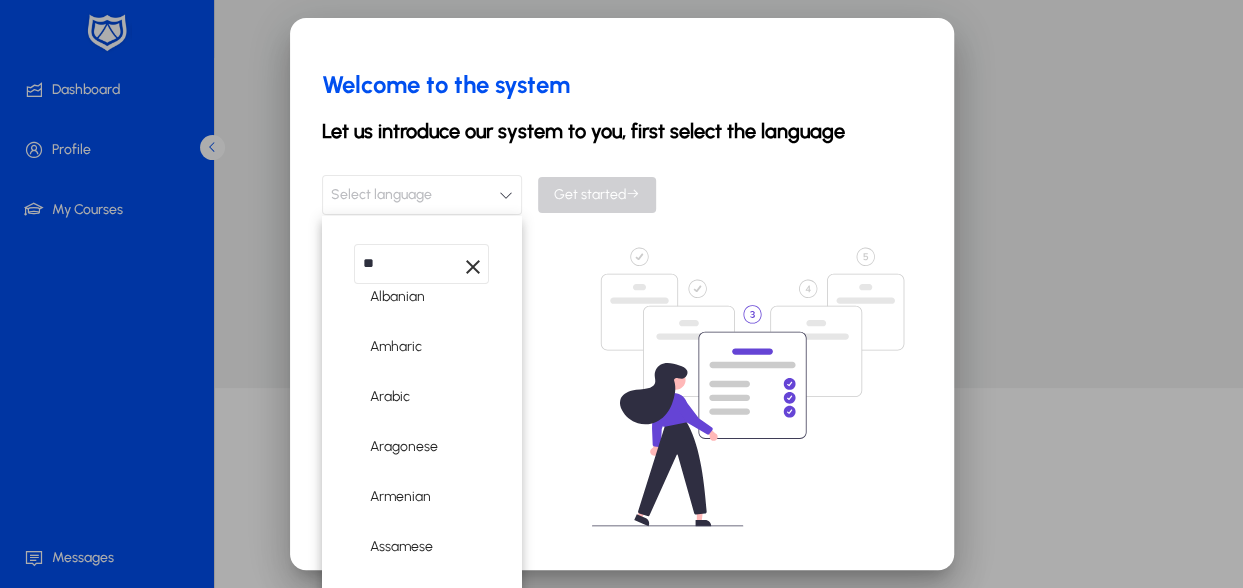 scroll, scrollTop: 0, scrollLeft: 0, axis: both 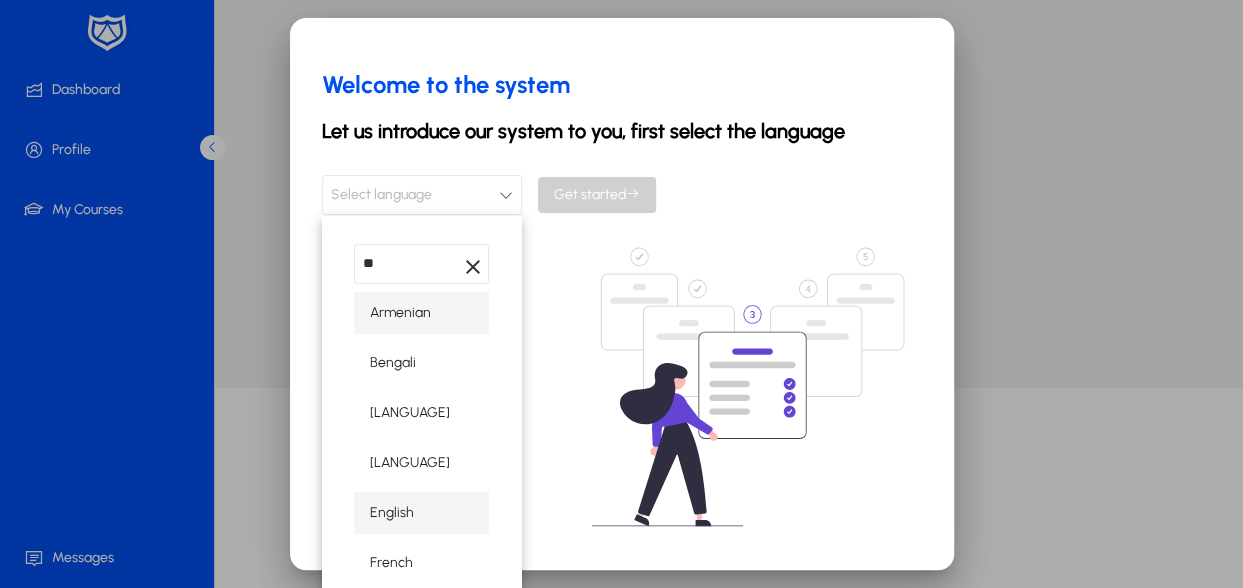 type on "**" 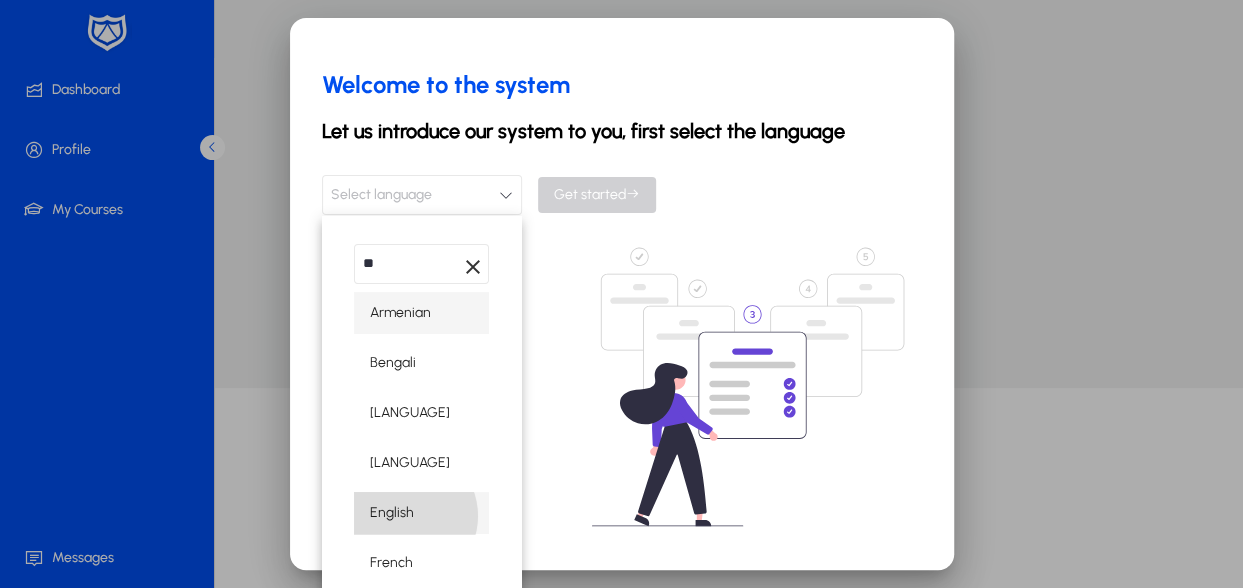 click on "English" at bounding box center [392, 513] 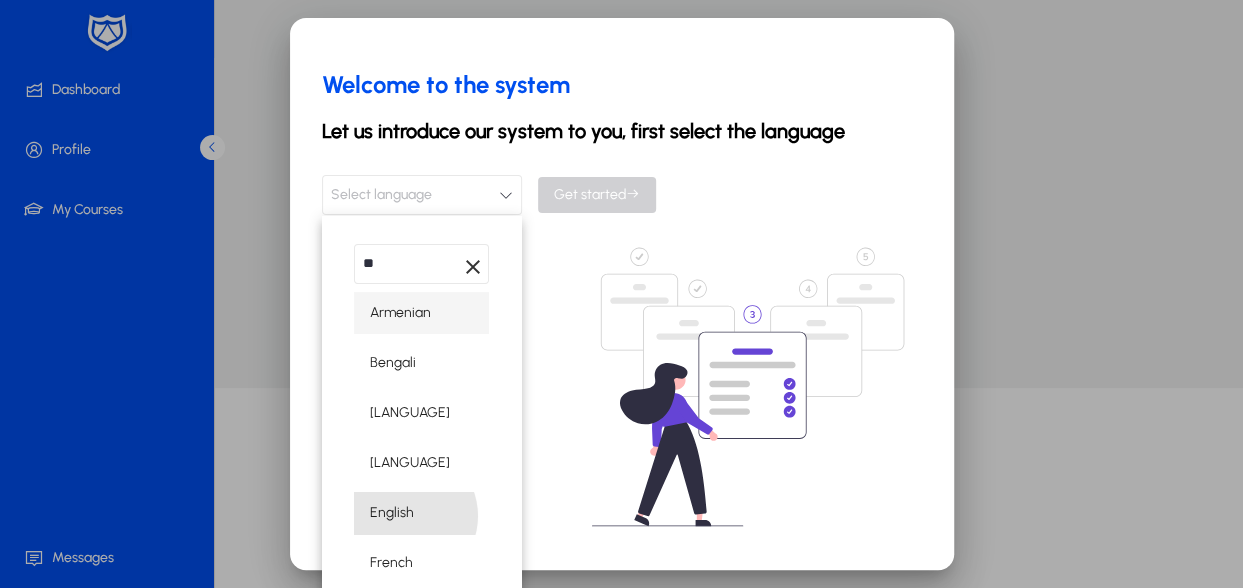 scroll, scrollTop: 0, scrollLeft: 0, axis: both 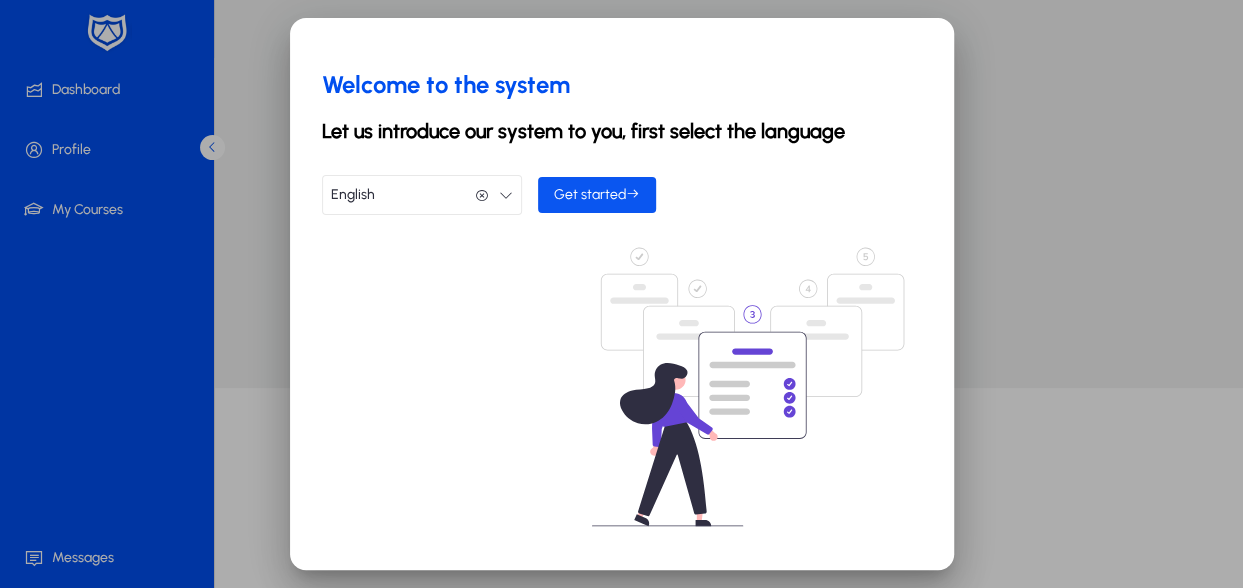 click on "Get started" at bounding box center (597, 194) 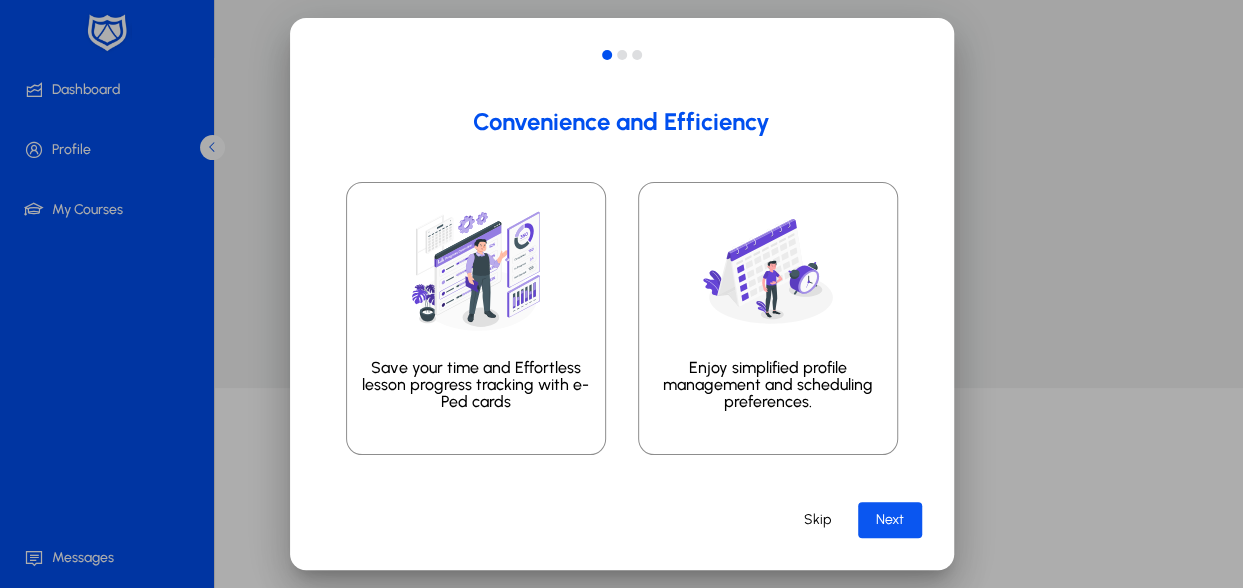 click on "Next" at bounding box center (890, 519) 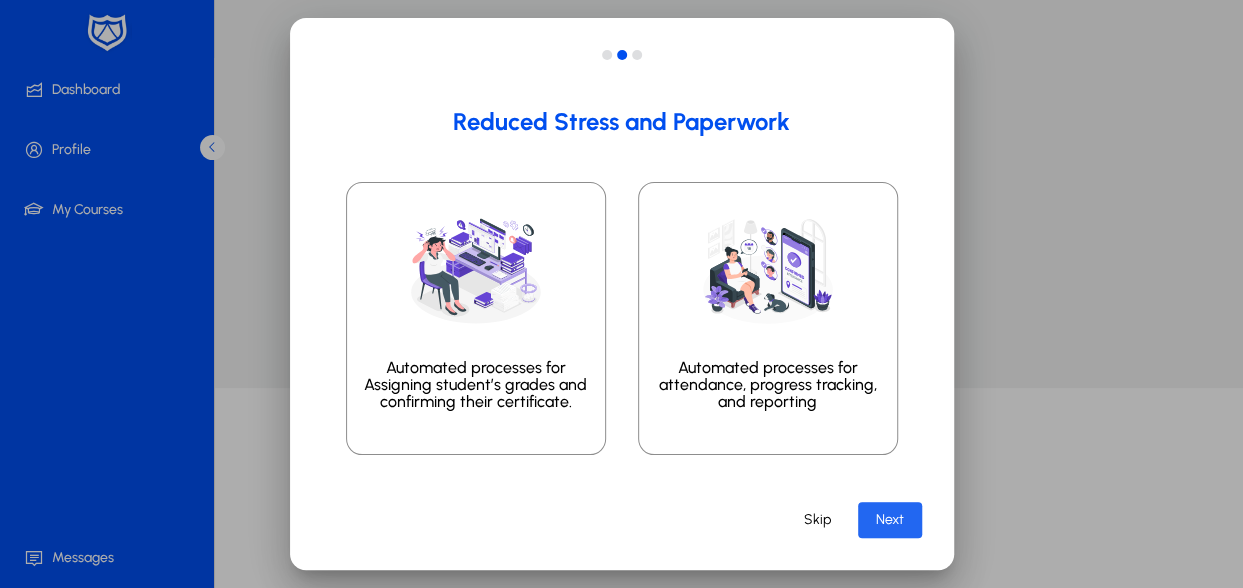 click on "Next" at bounding box center [890, 519] 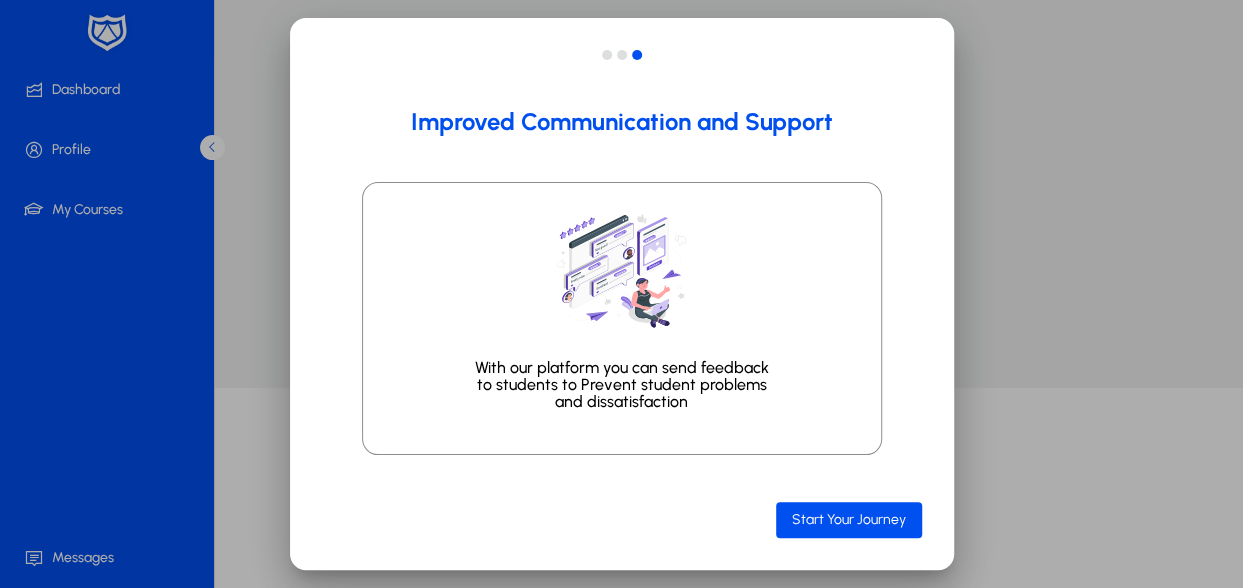 click on "Start Your Journey" at bounding box center [849, 519] 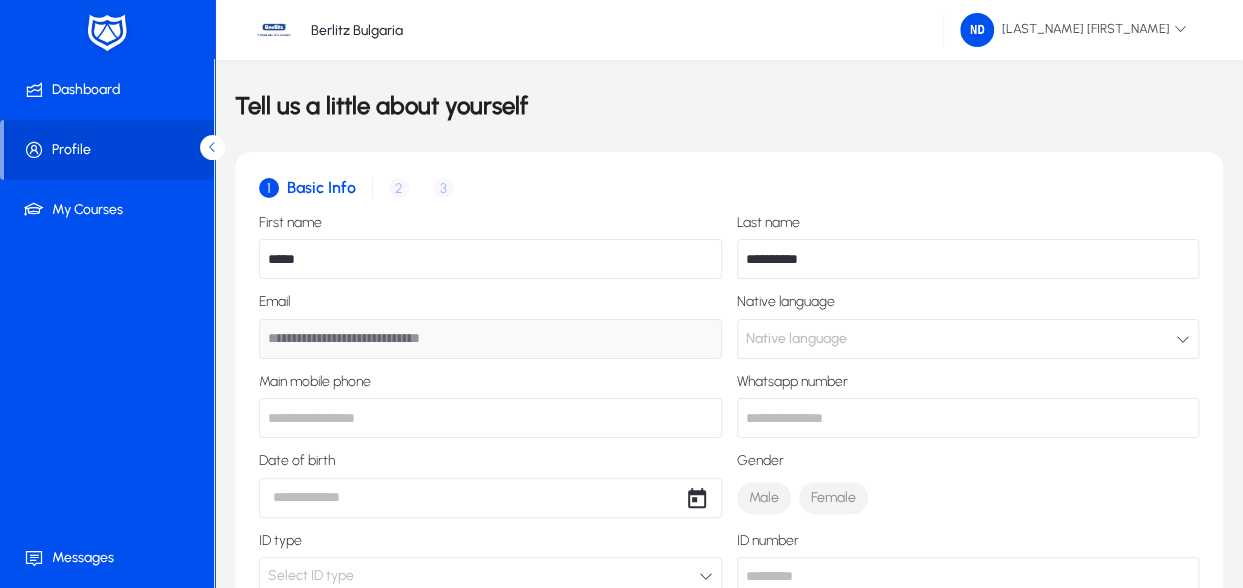 click on "Native language" 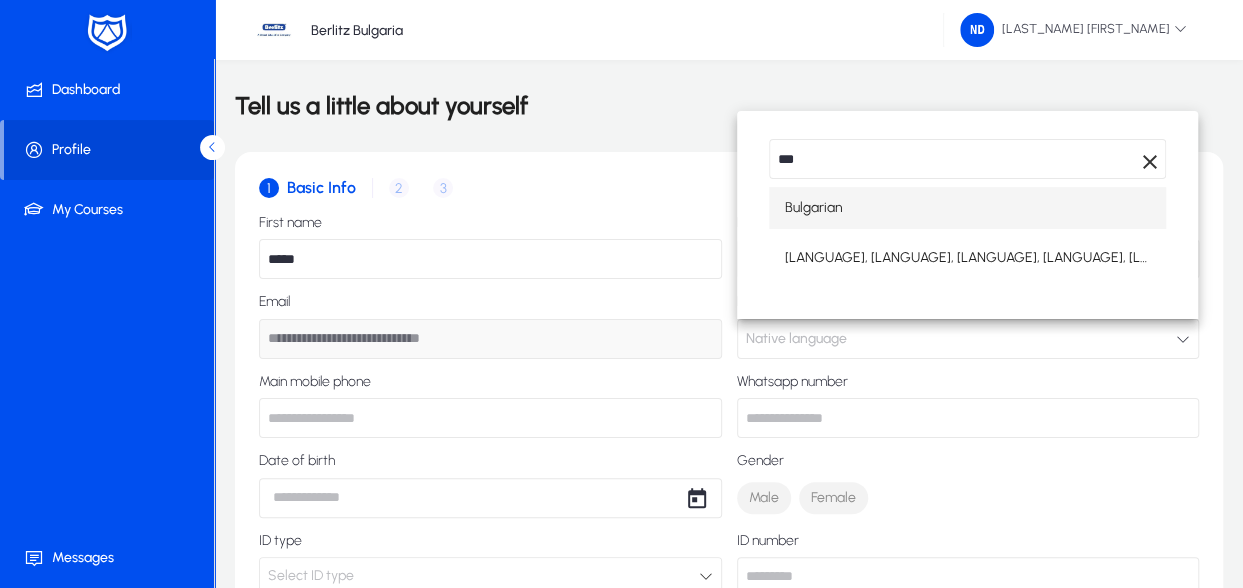 type on "***" 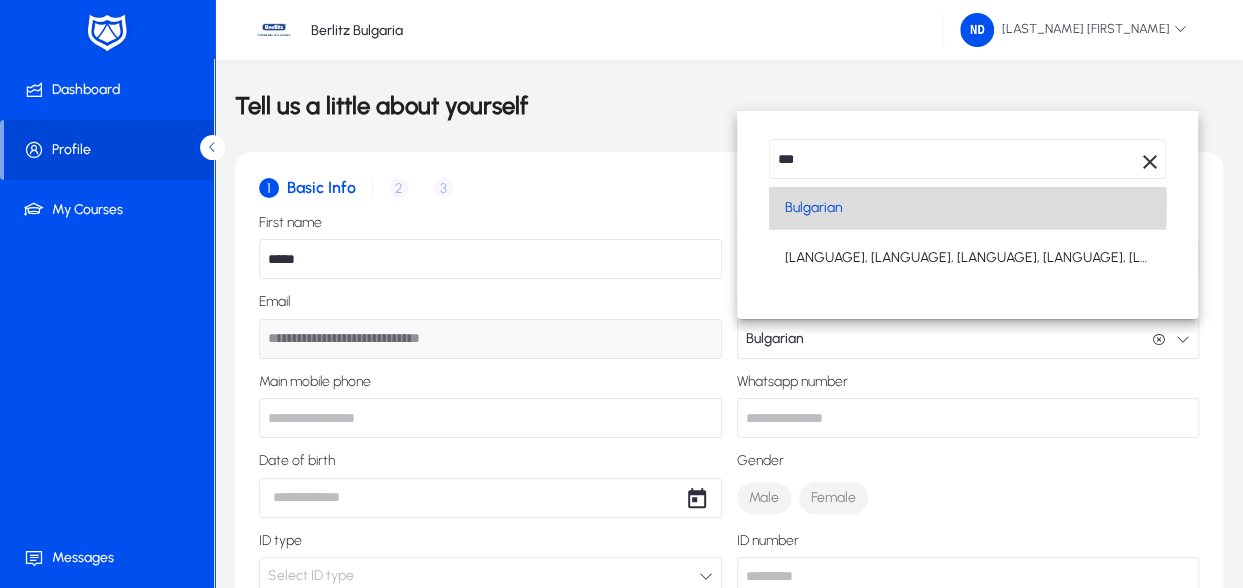 scroll, scrollTop: 0, scrollLeft: 0, axis: both 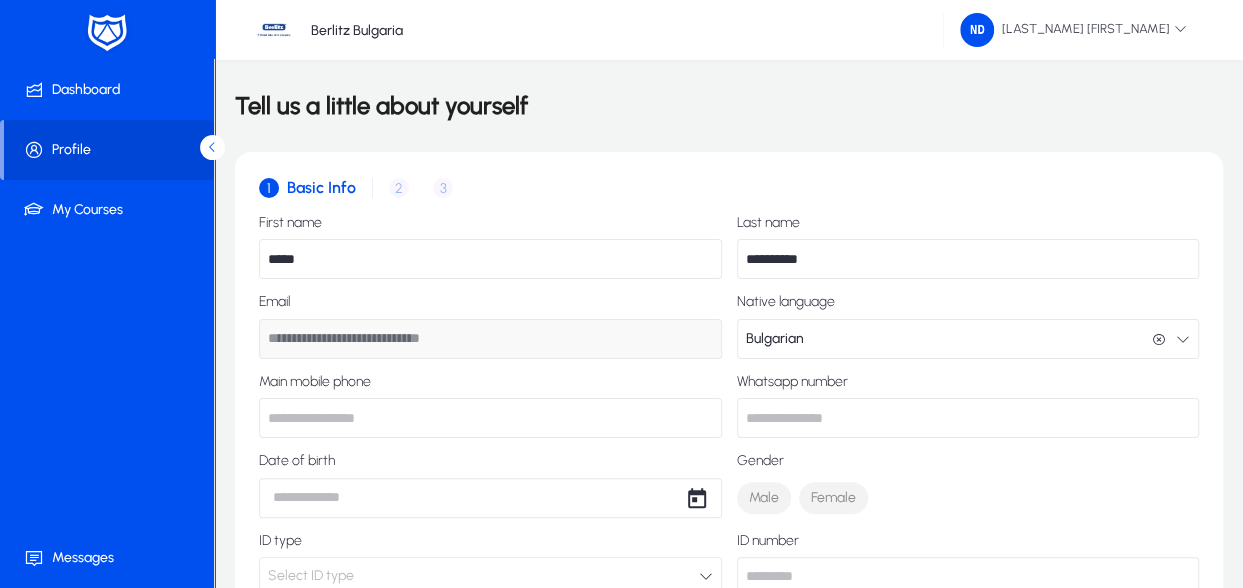 click 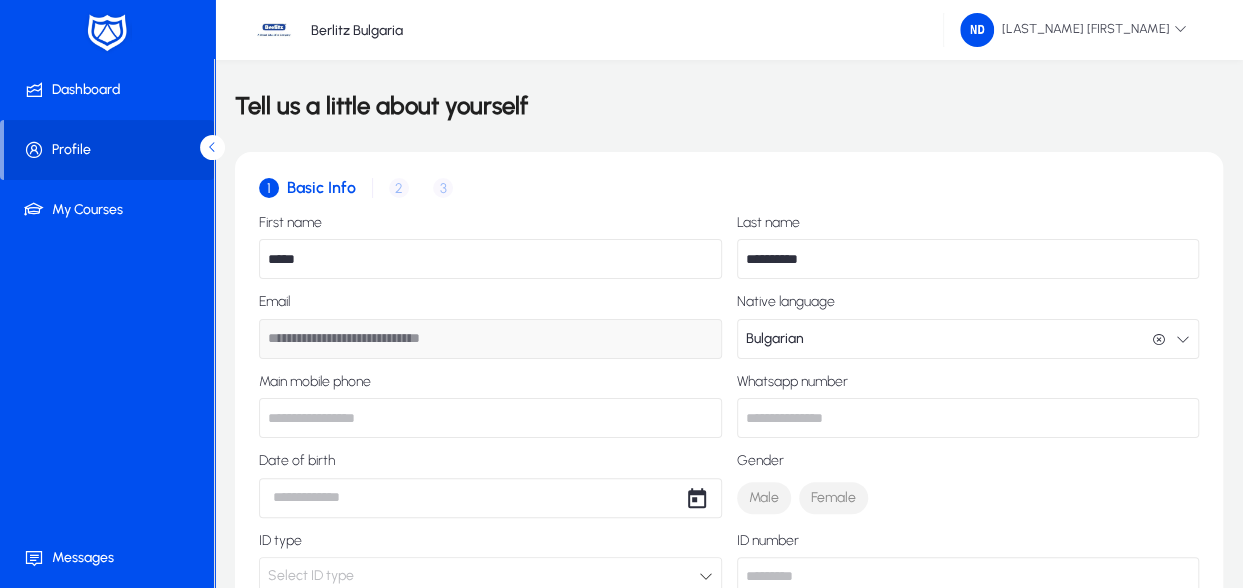 type on "**********" 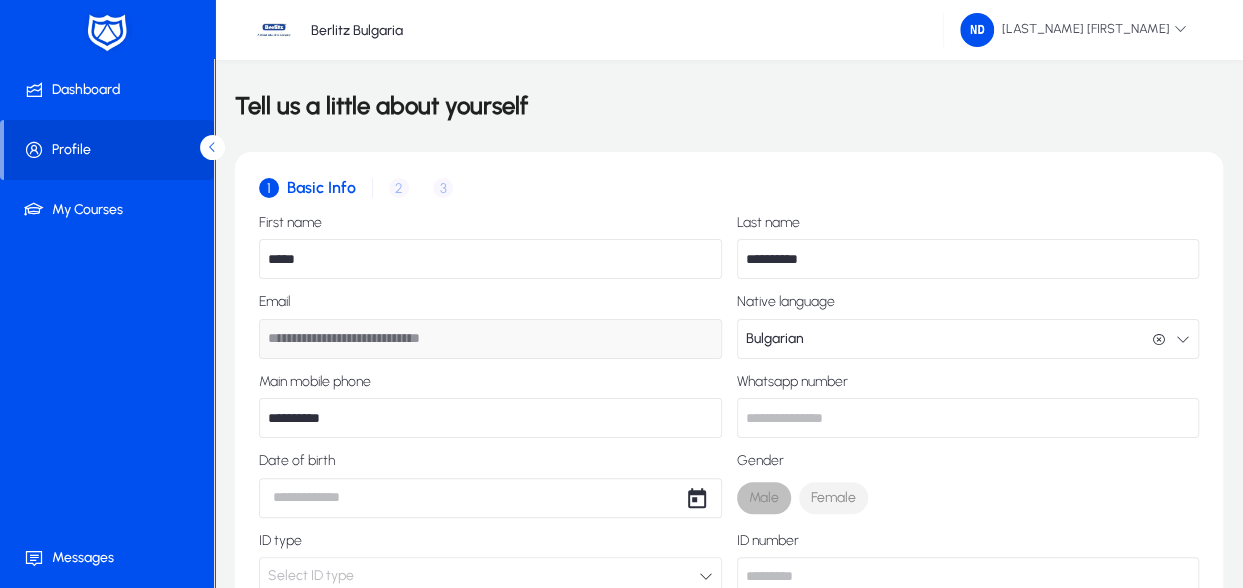 click on "Male" at bounding box center [764, 498] 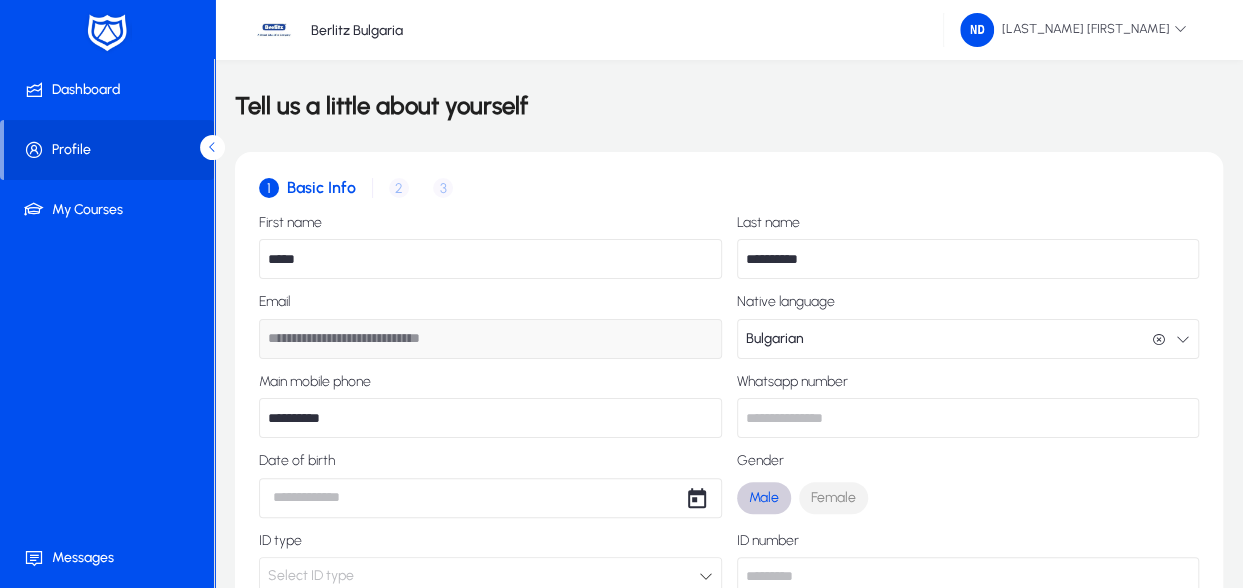 scroll, scrollTop: 100, scrollLeft: 0, axis: vertical 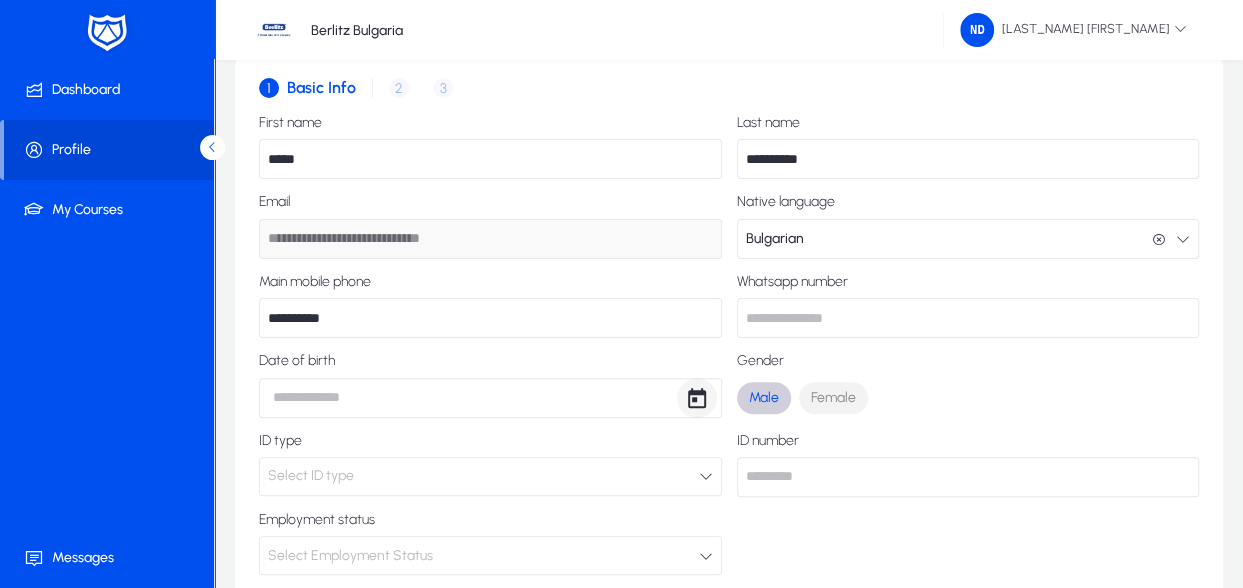 click 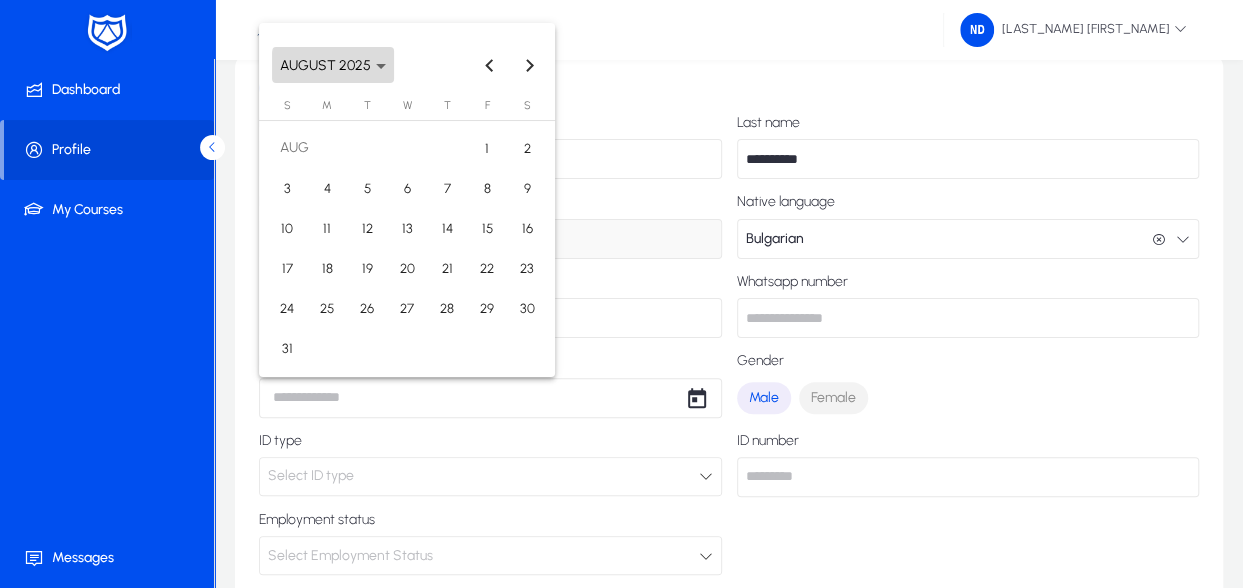 click 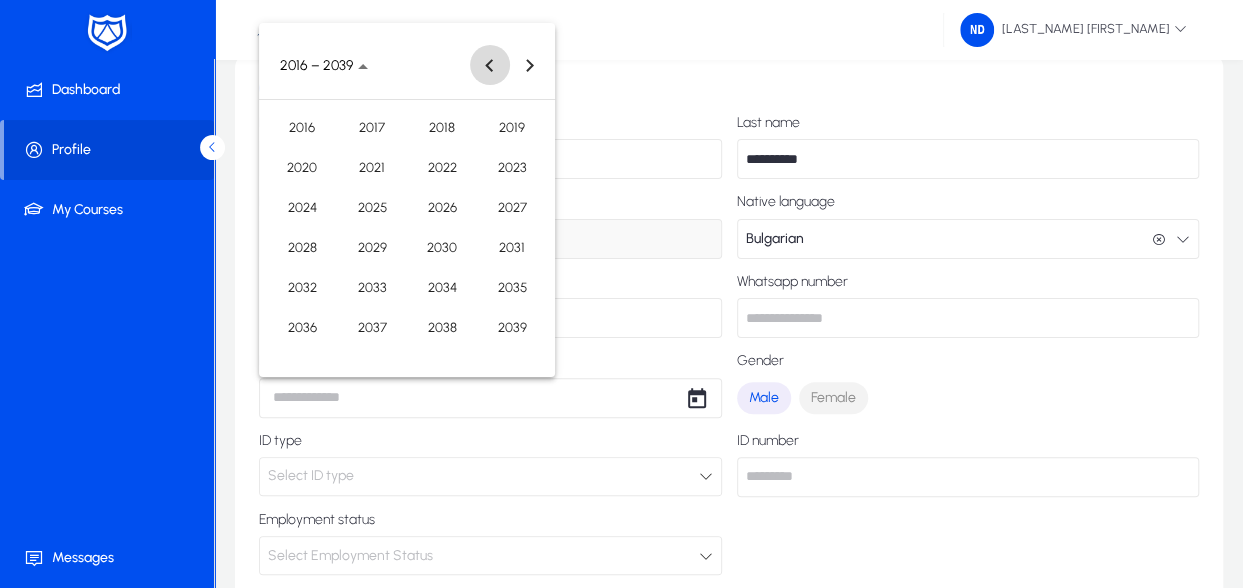 click at bounding box center (490, 65) 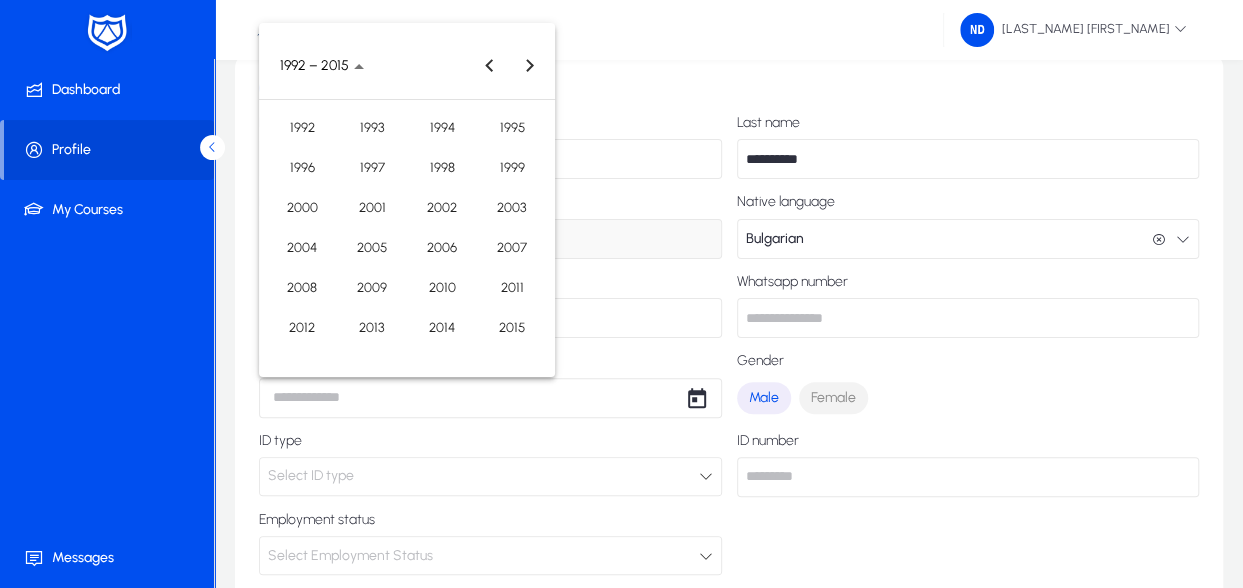 click on "1993" at bounding box center [372, 127] 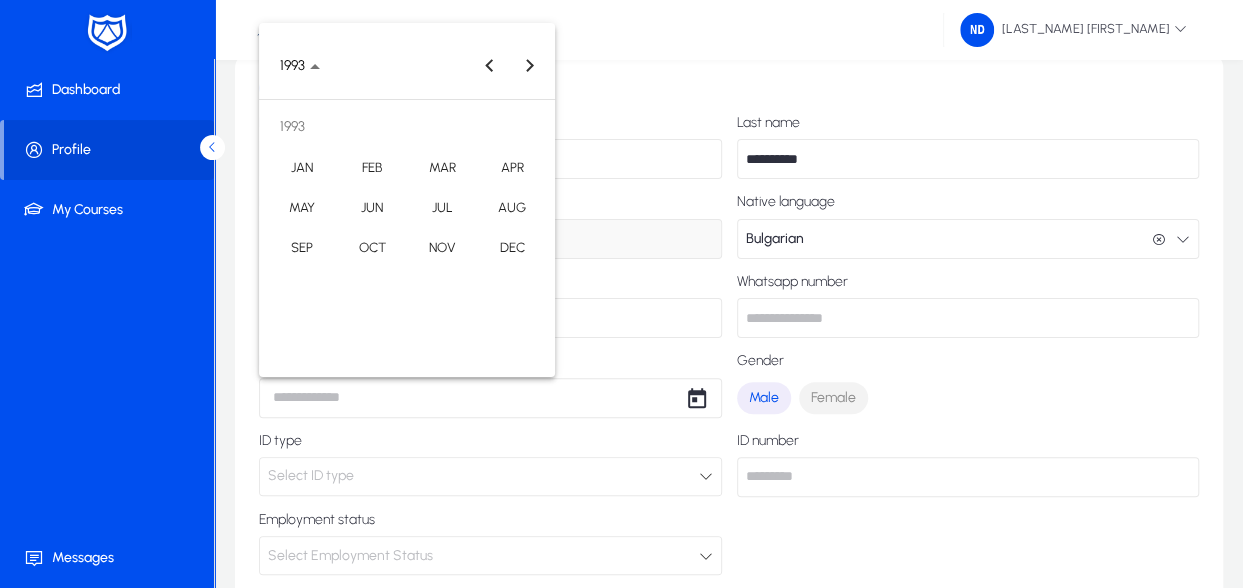 click on "FEB" at bounding box center [372, 167] 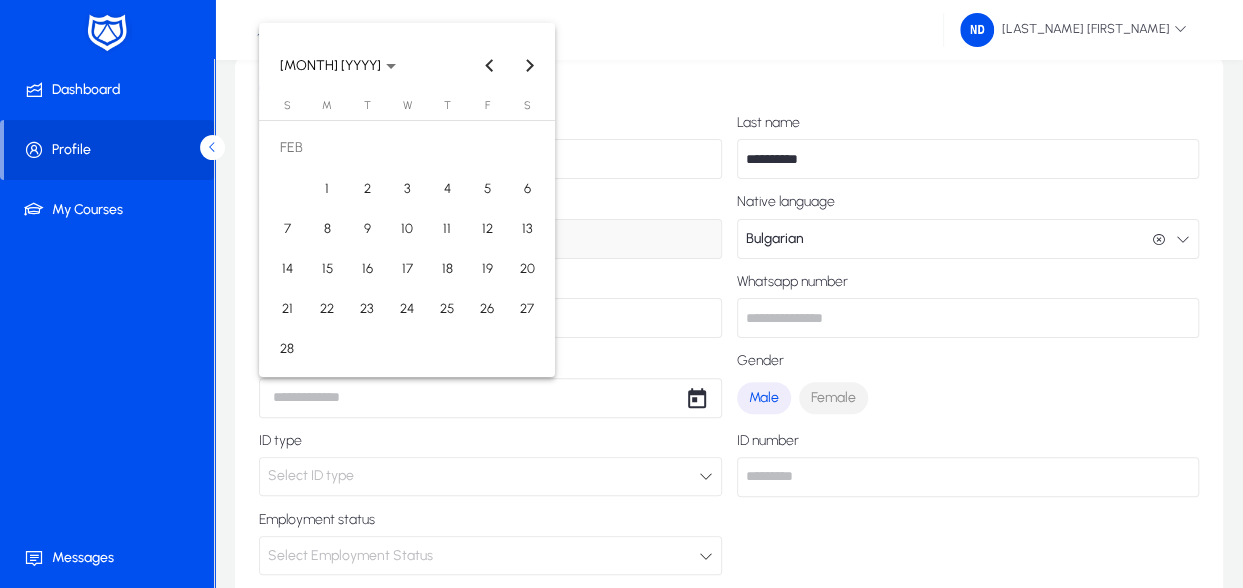 click on "4" at bounding box center (447, 188) 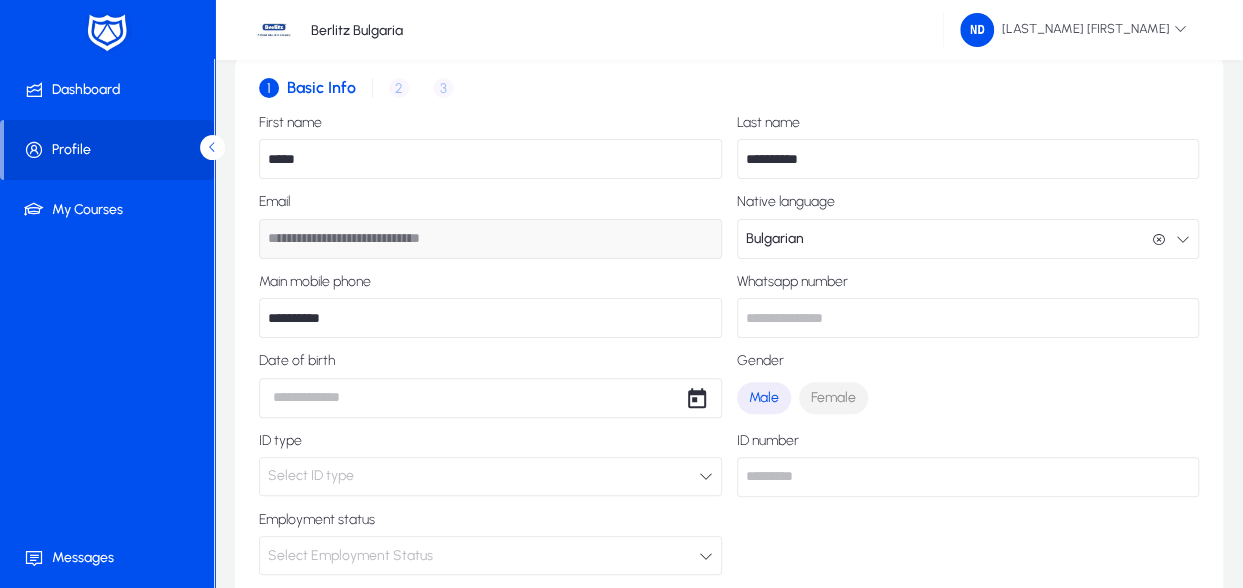 type on "**********" 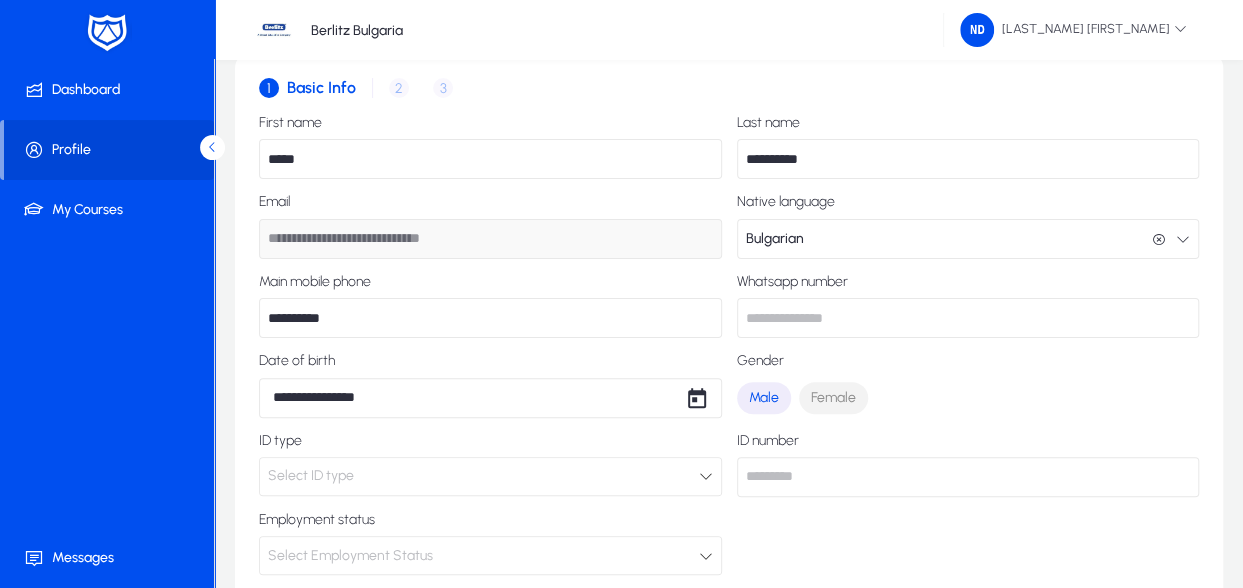 click 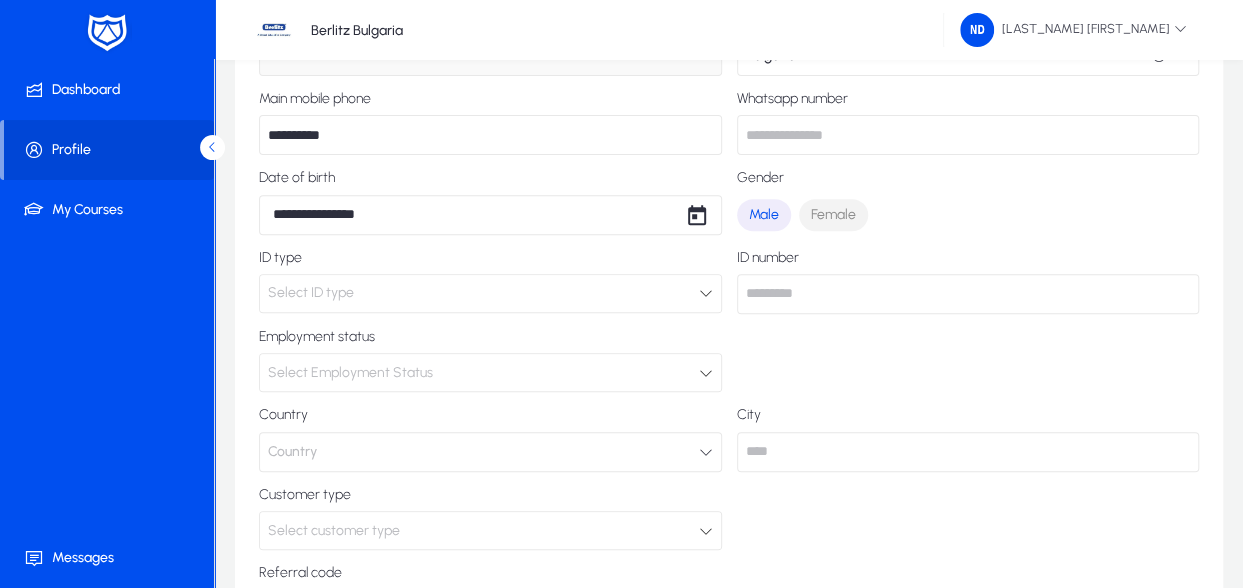 scroll, scrollTop: 300, scrollLeft: 0, axis: vertical 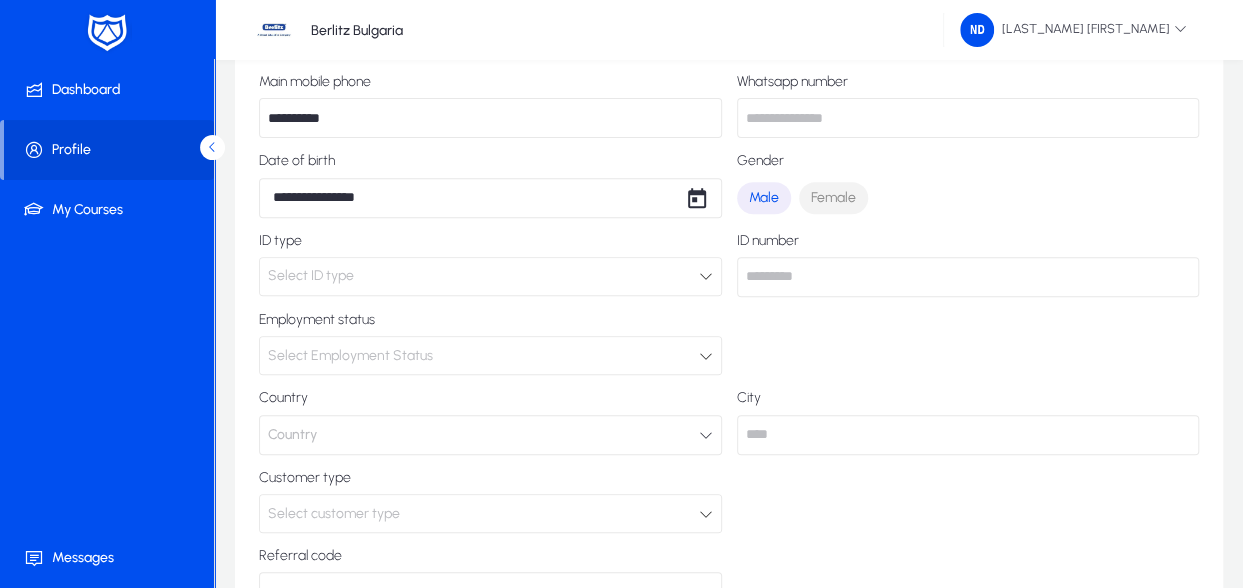 click on "Country" 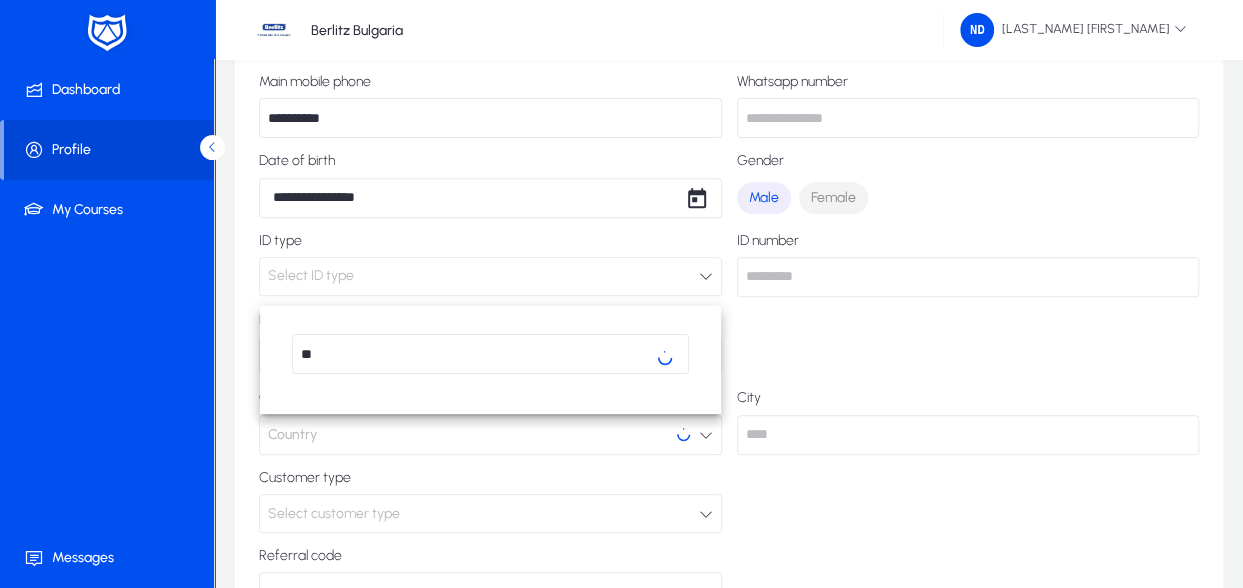 type on "*" 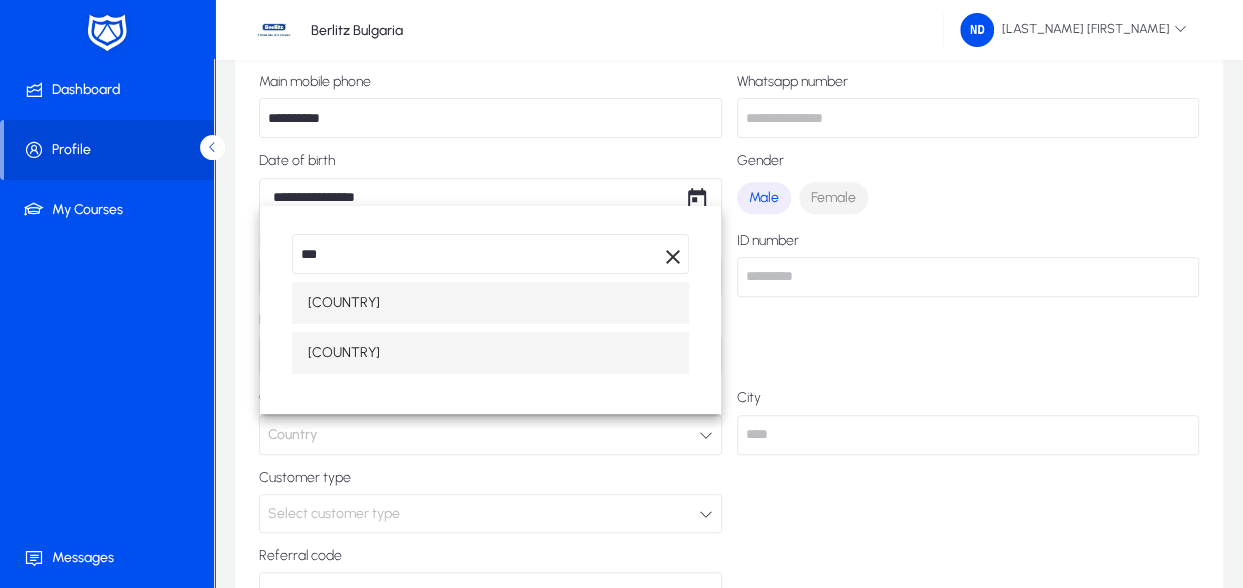type on "***" 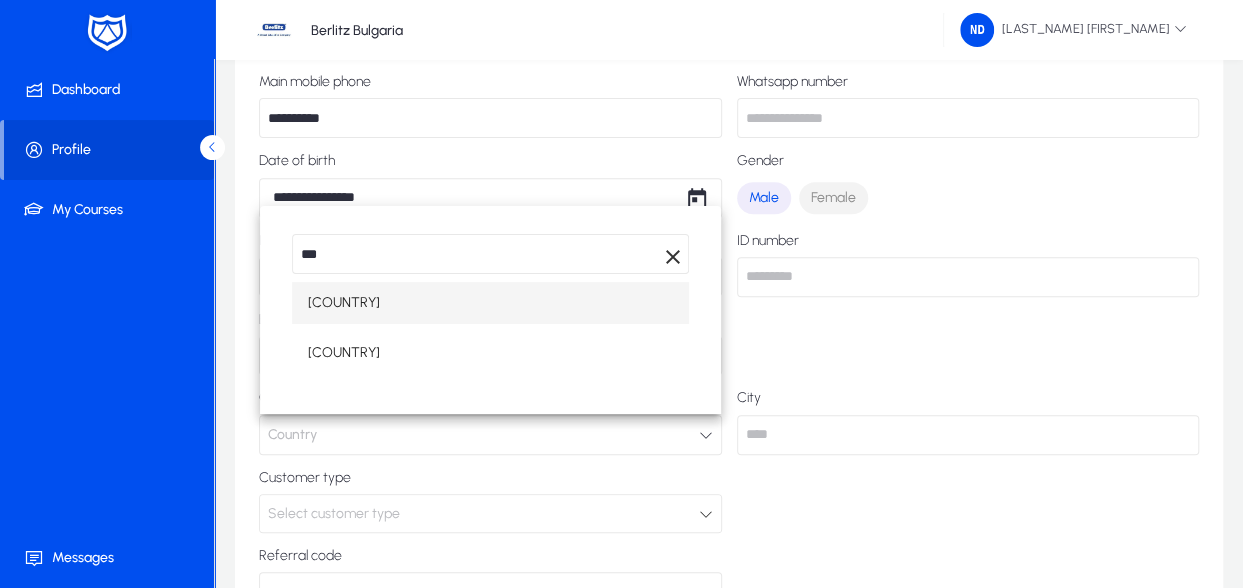 click on "[COUNTRY]" at bounding box center [490, 353] 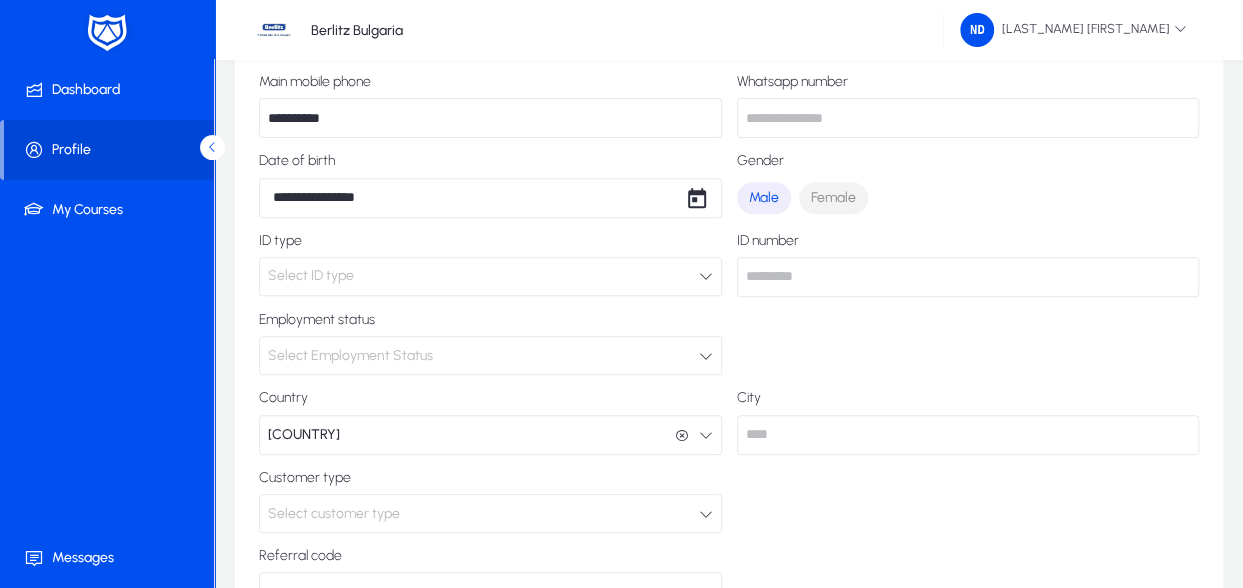 scroll, scrollTop: 0, scrollLeft: 0, axis: both 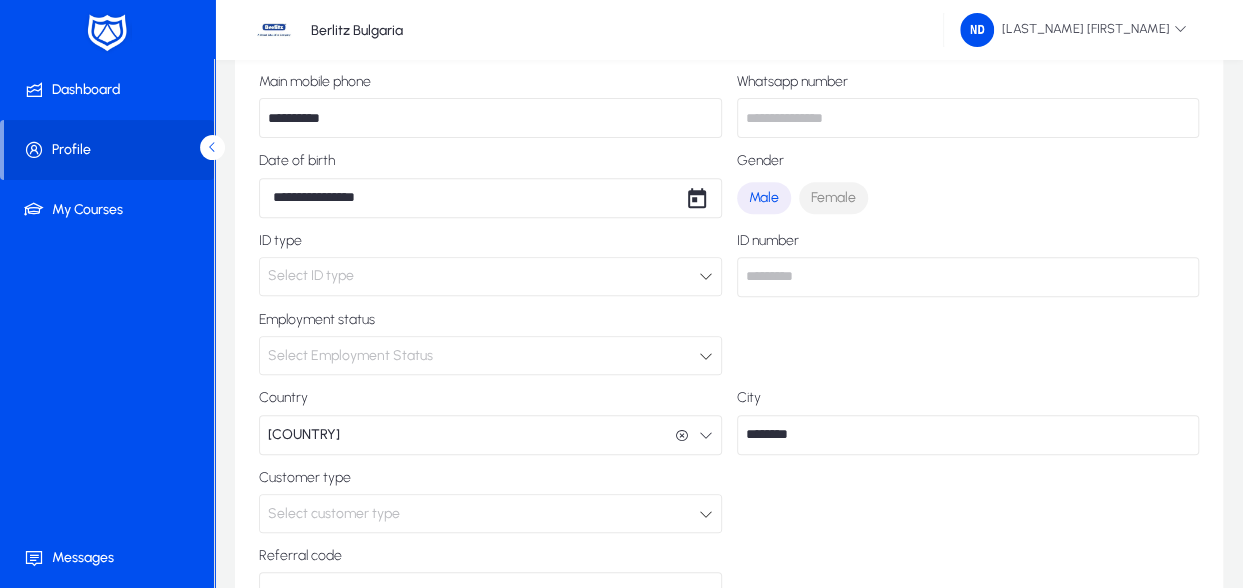 type on "********" 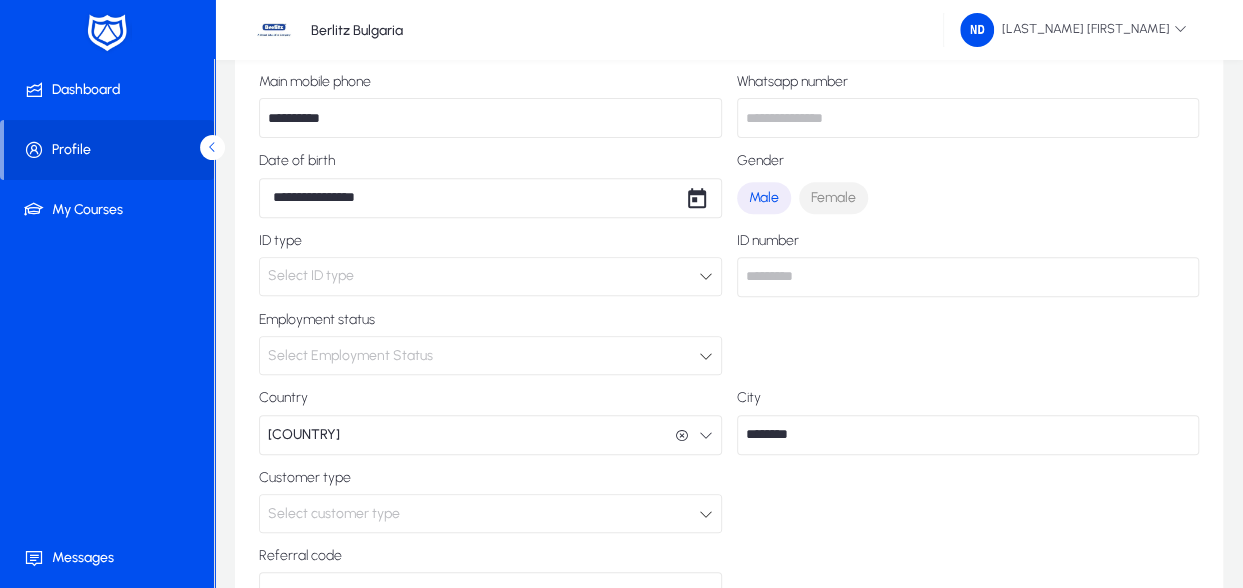 click on "Select customer type" at bounding box center [490, 513] 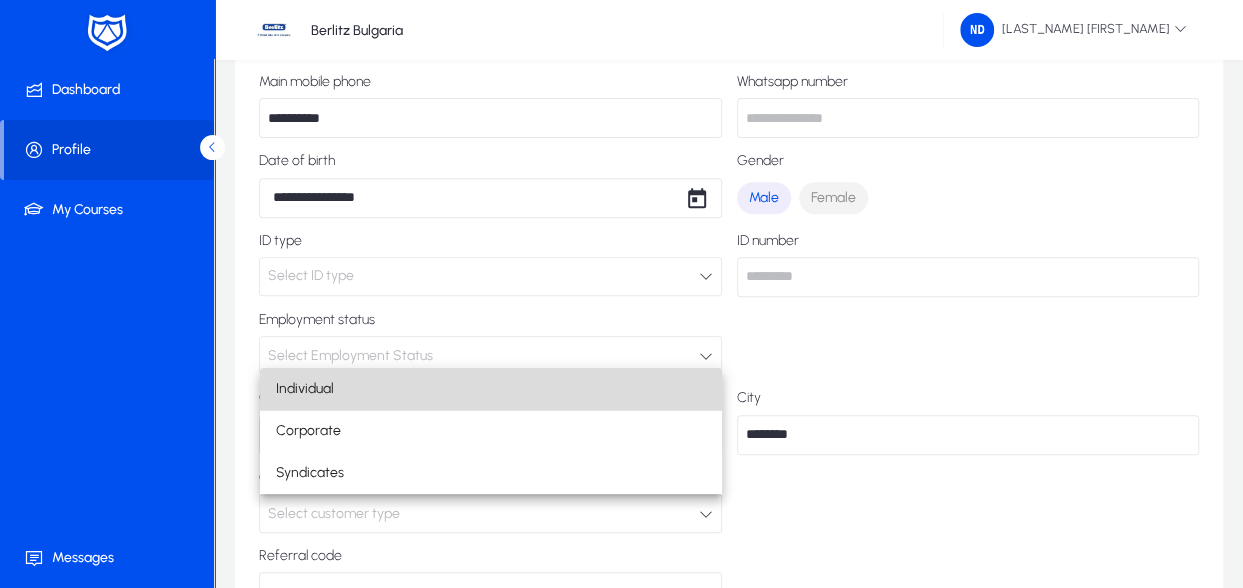 click on "Individual" at bounding box center (491, 389) 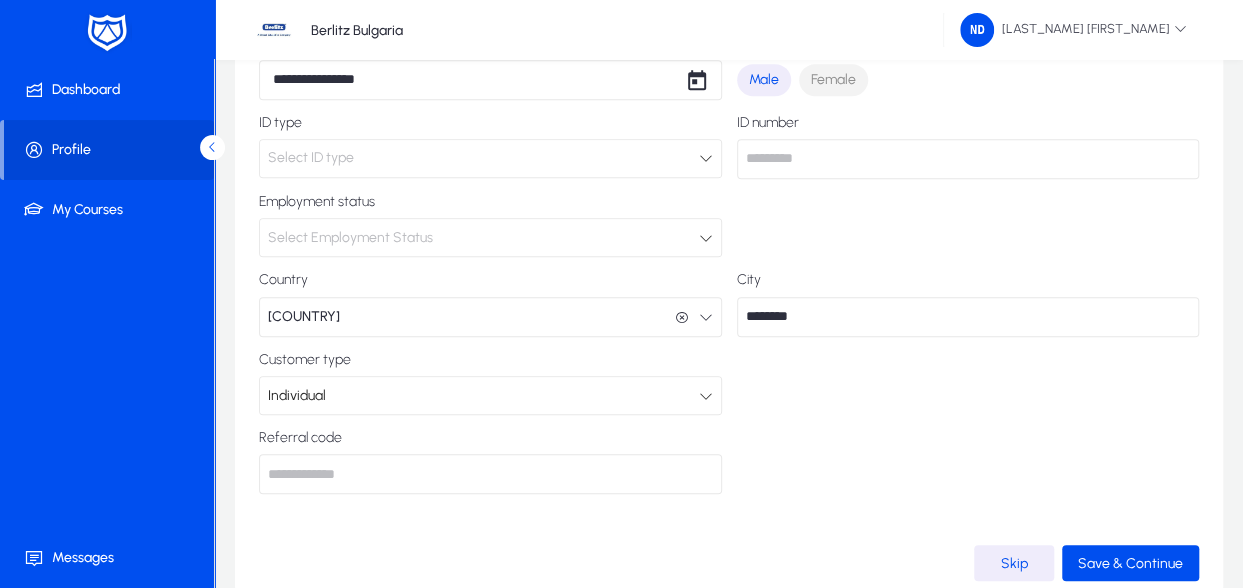 scroll, scrollTop: 500, scrollLeft: 0, axis: vertical 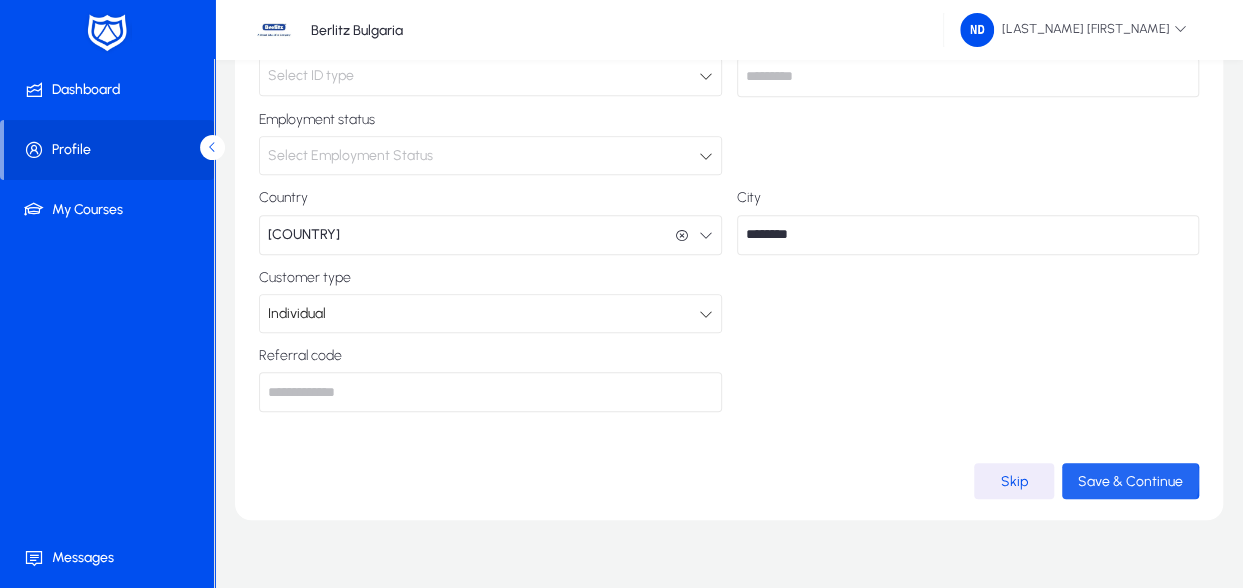 click on "Save & Continue" 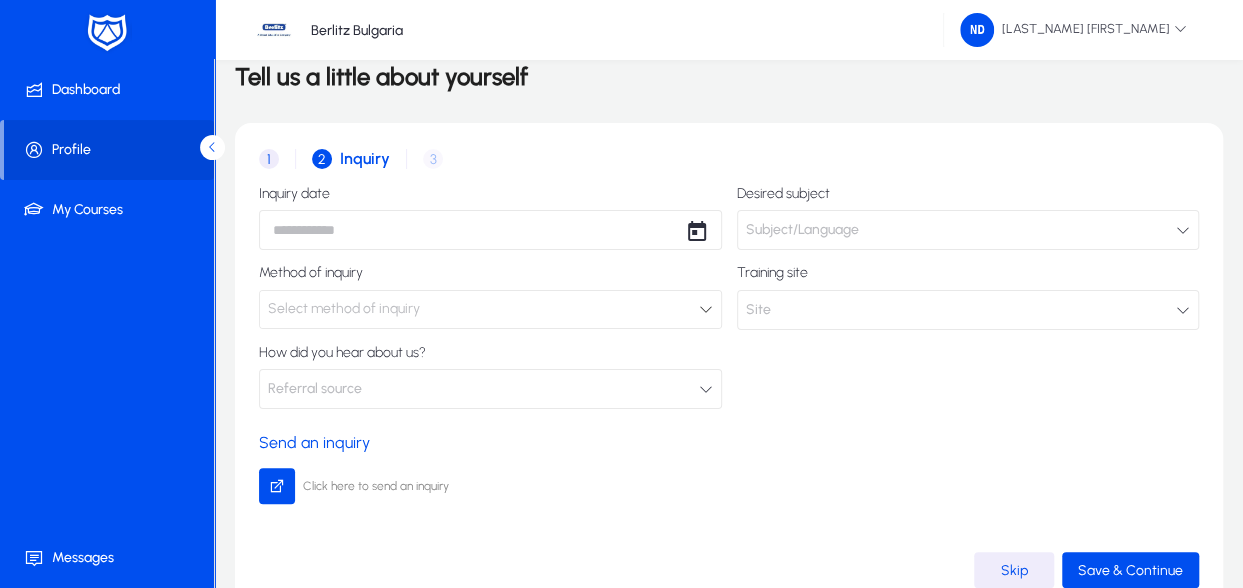 scroll, scrollTop: 0, scrollLeft: 0, axis: both 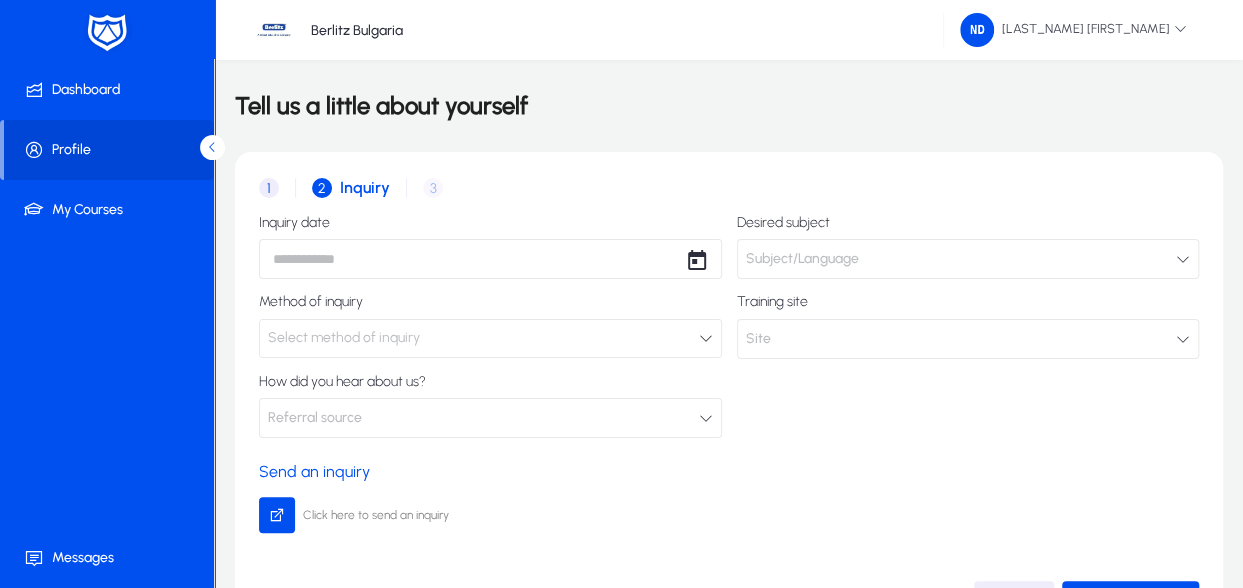 click on "Dashboard Profile My Courses Messages Berlitz [COUNTRY] [LAST_NAME] [FIRST_NAME] Tell us a little about yourself 1 Basic Info 2 Inquiry 3 Interview Inquiry date Desired subject Subject/Language   Method of inquiry Select method of inquiry Training site Site   How did you hear about us? Referral source   Send an inquiry Click here to send an inquiry Skip Save & Continue
Settings Logout" at bounding box center (621, 294) 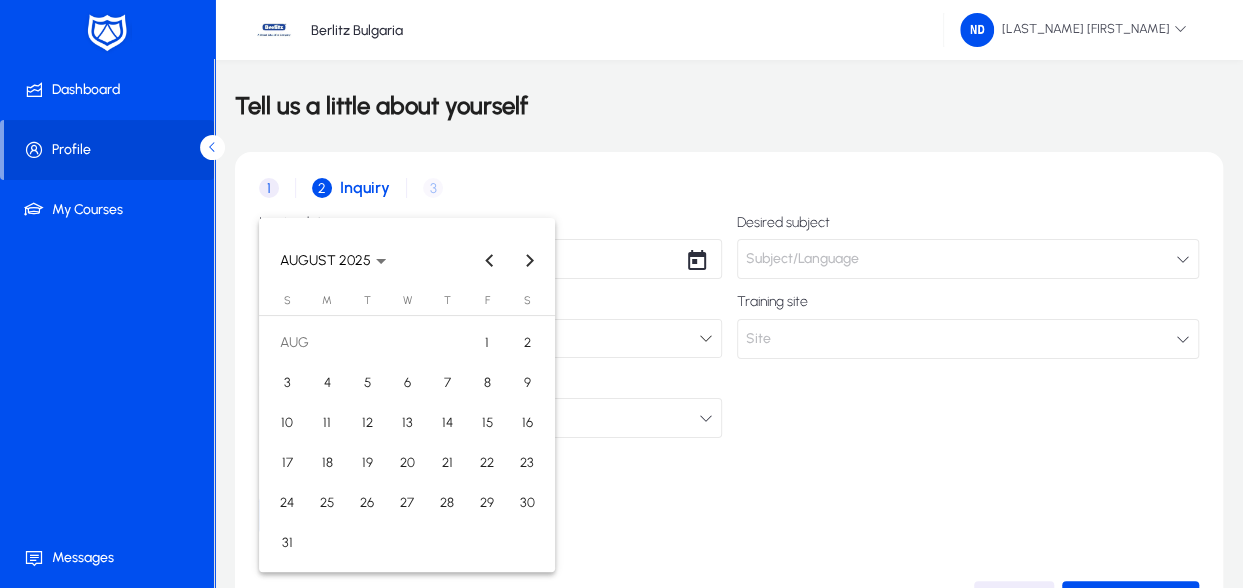 click on "5" at bounding box center (367, 383) 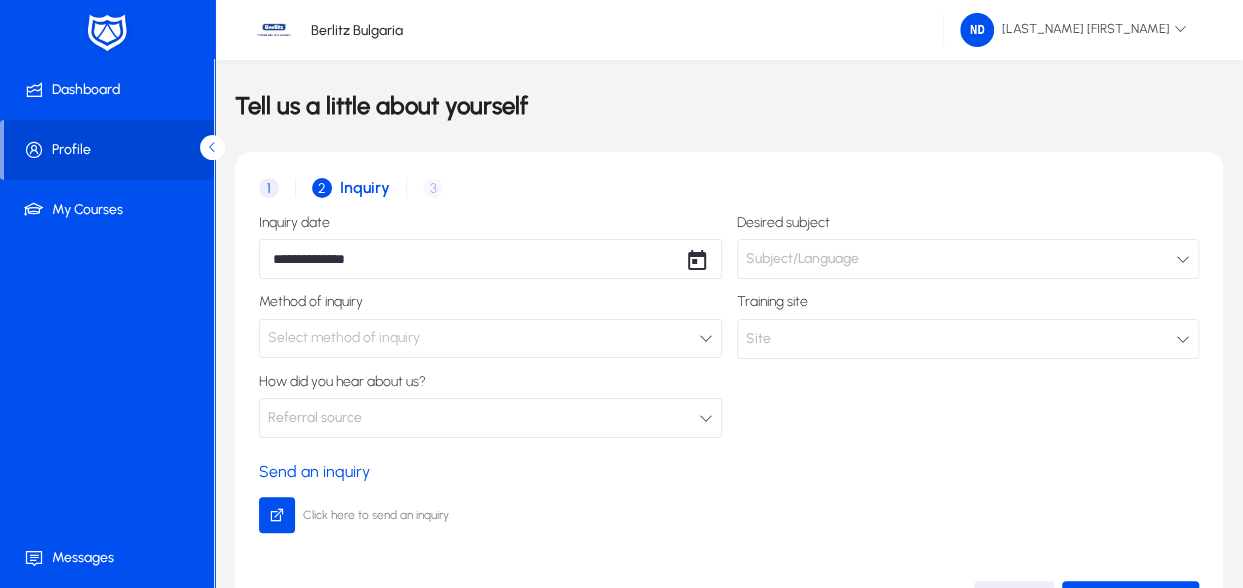 click on "Subject/Language" 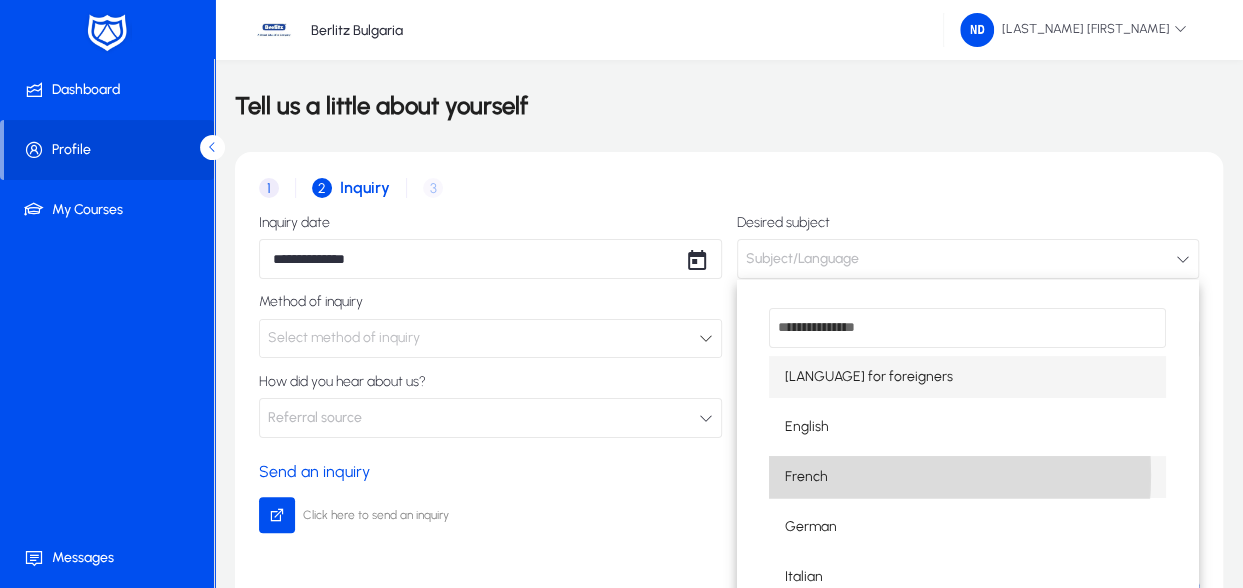 click on "French" at bounding box center [967, 477] 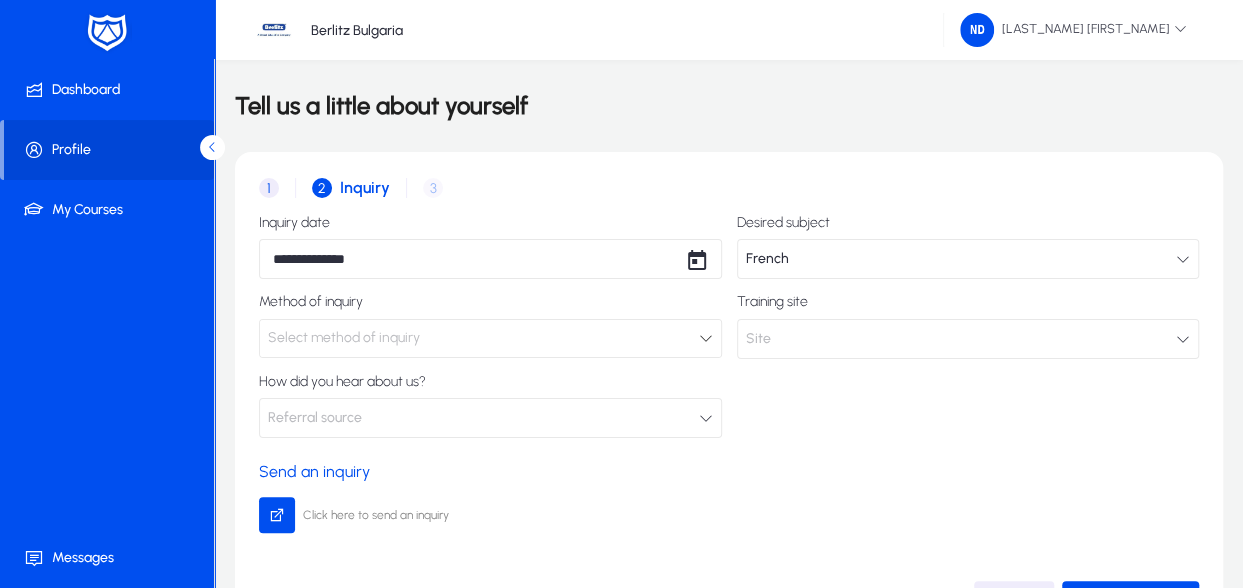 click on "Select method of inquiry" at bounding box center [483, 338] 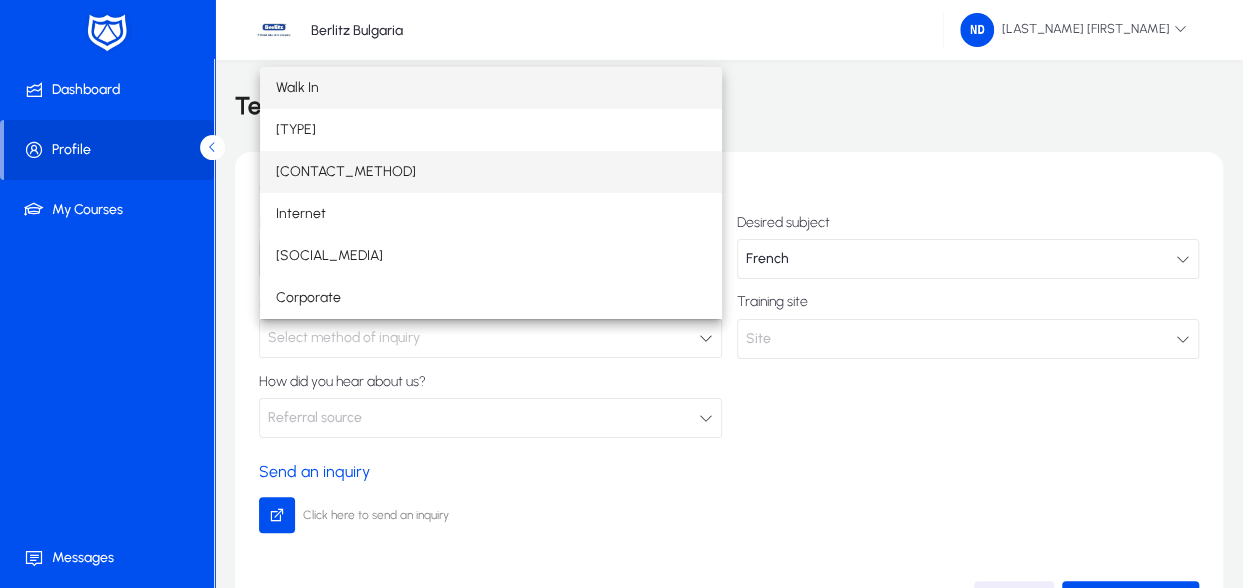 click on "[CONTACT_METHOD]" at bounding box center [491, 172] 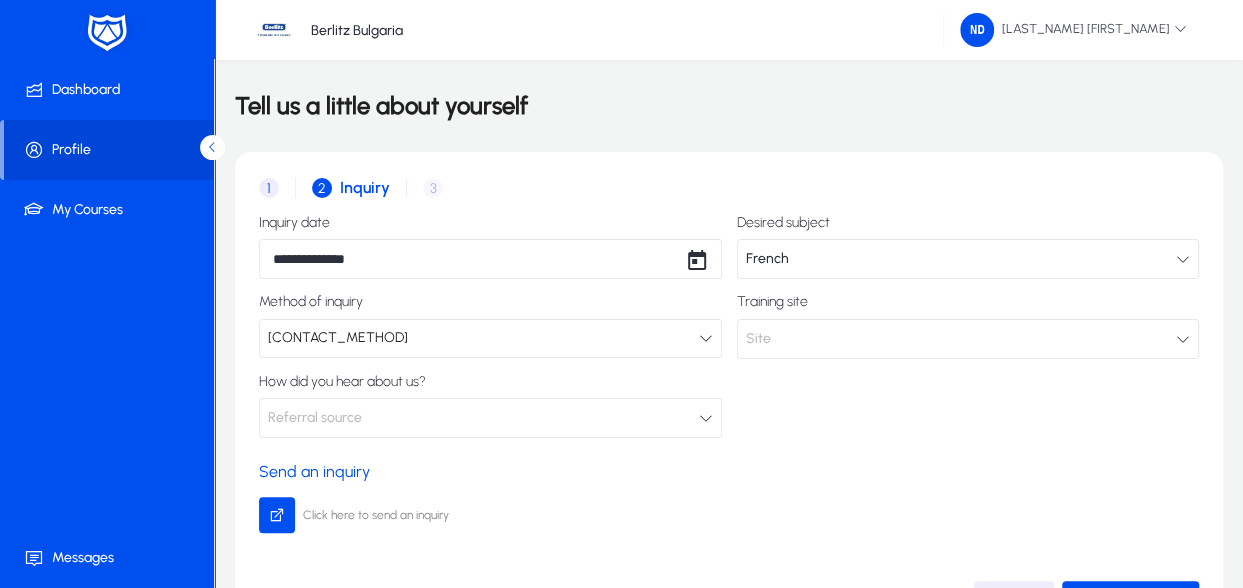click on "Site" 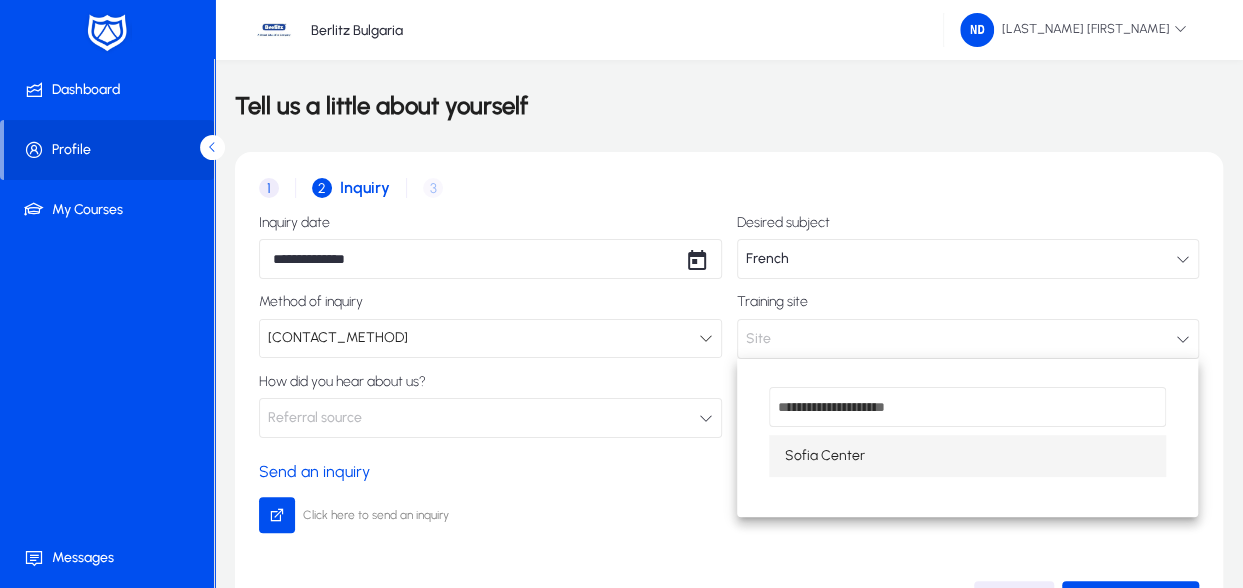click on "Sofia Center" at bounding box center (825, 456) 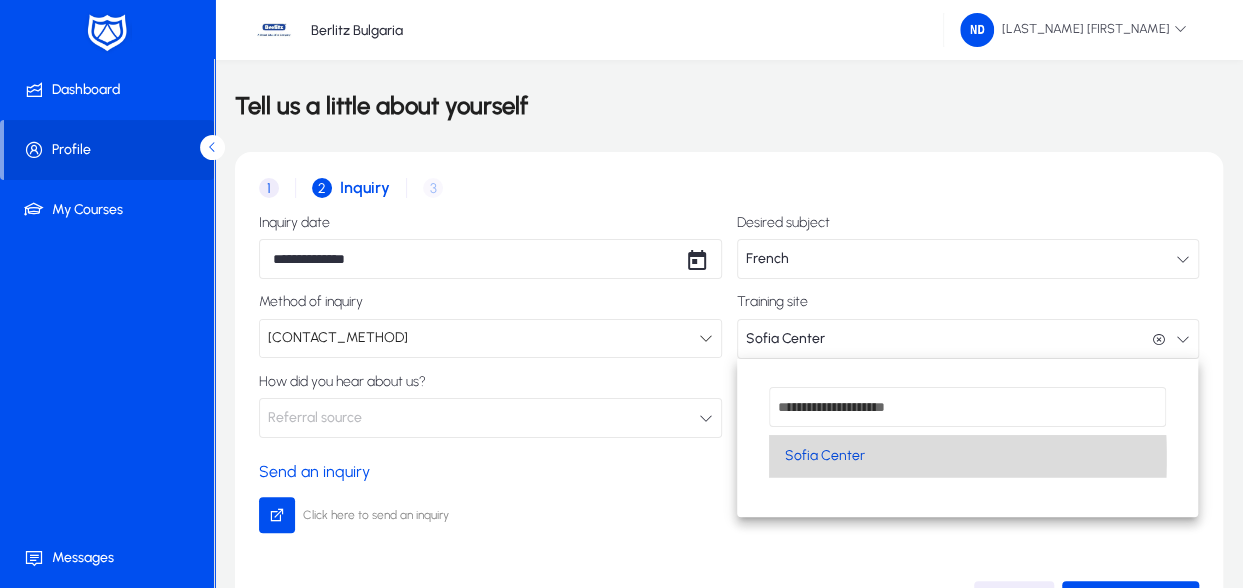 scroll, scrollTop: 0, scrollLeft: 0, axis: both 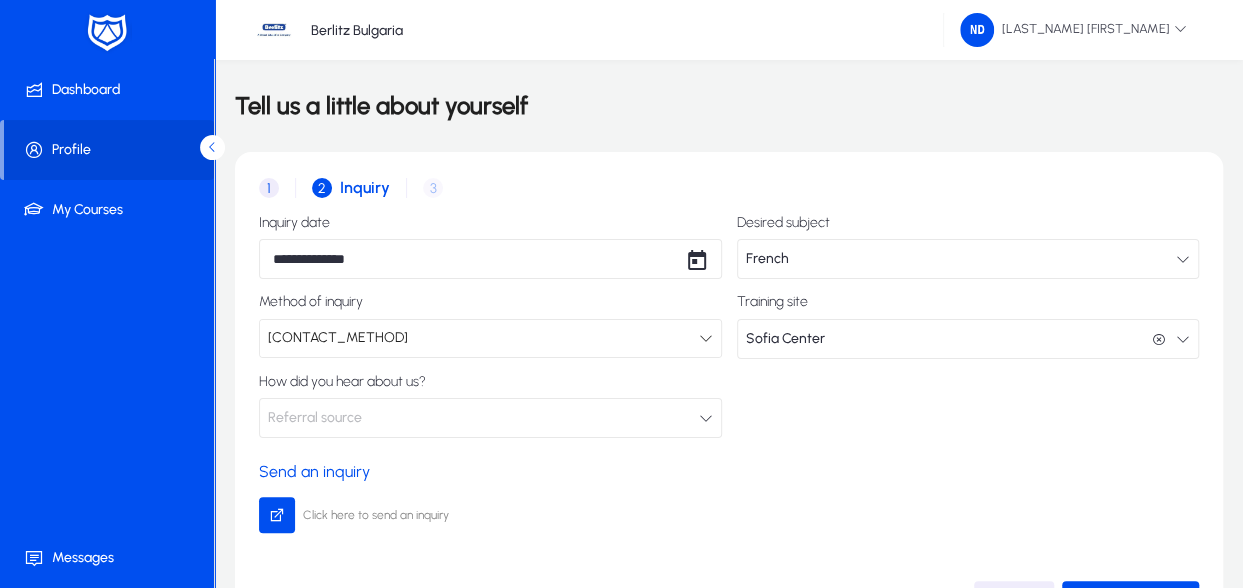 click on "Referral source" 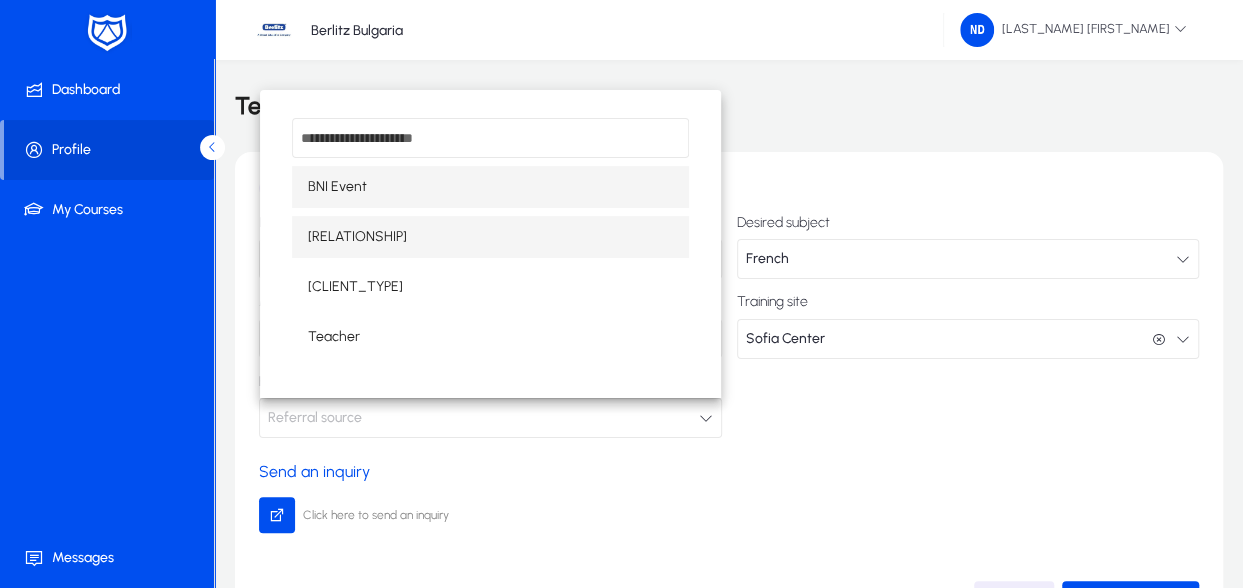 click on "[RELATIONSHIP]" at bounding box center (490, 237) 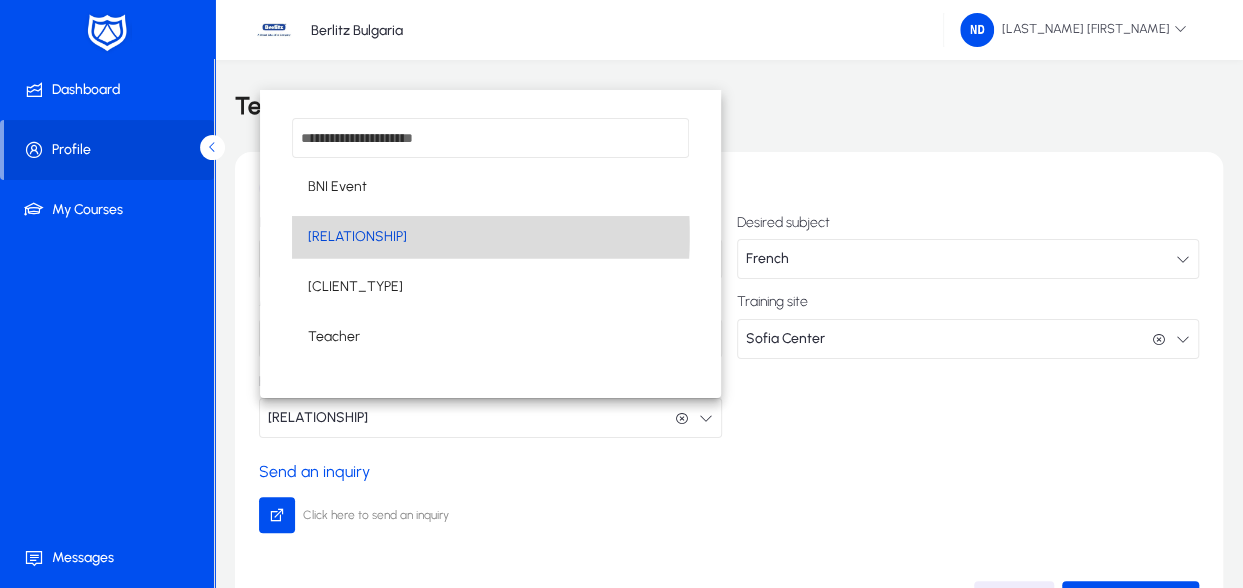 scroll, scrollTop: 0, scrollLeft: 0, axis: both 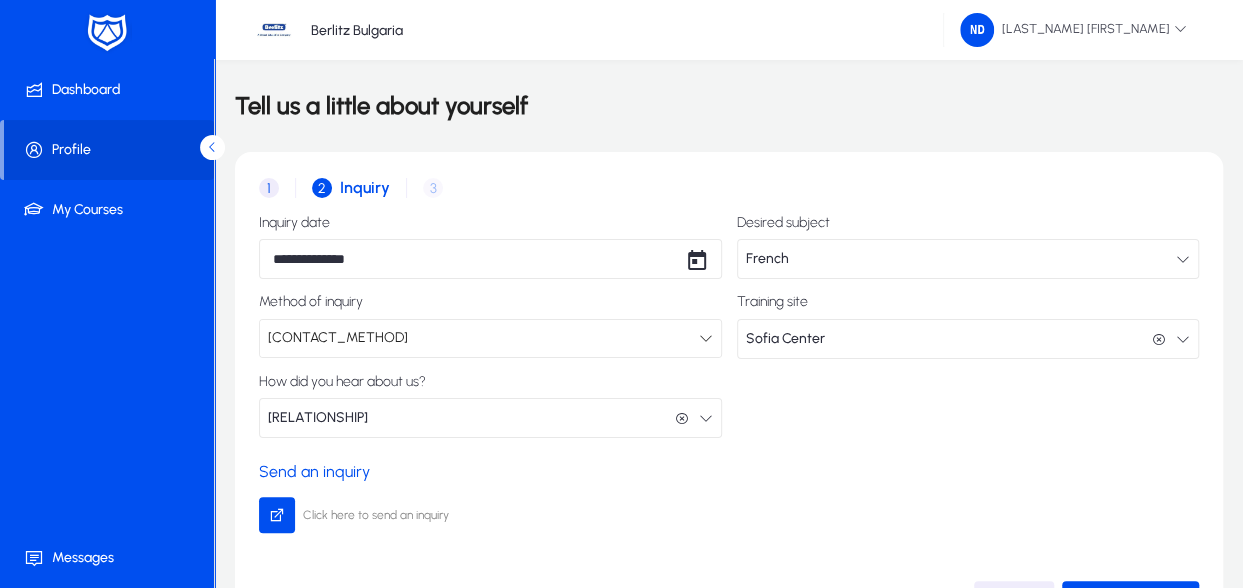 click on "[LANGUAGE]  [LANGUAGE]" 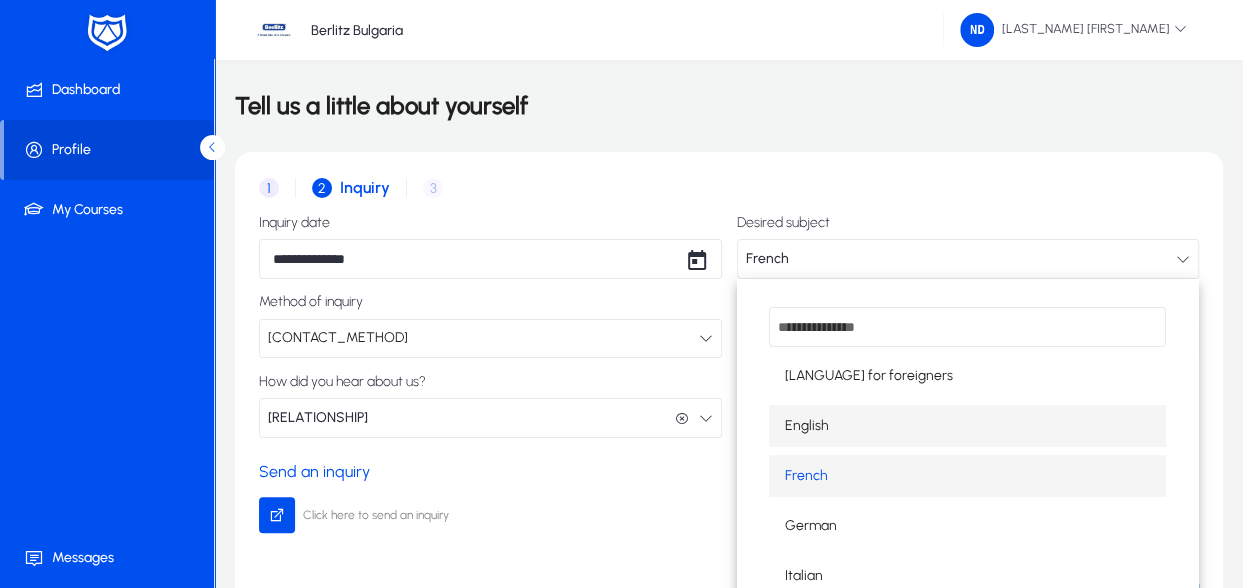 click on "English" at bounding box center [967, 426] 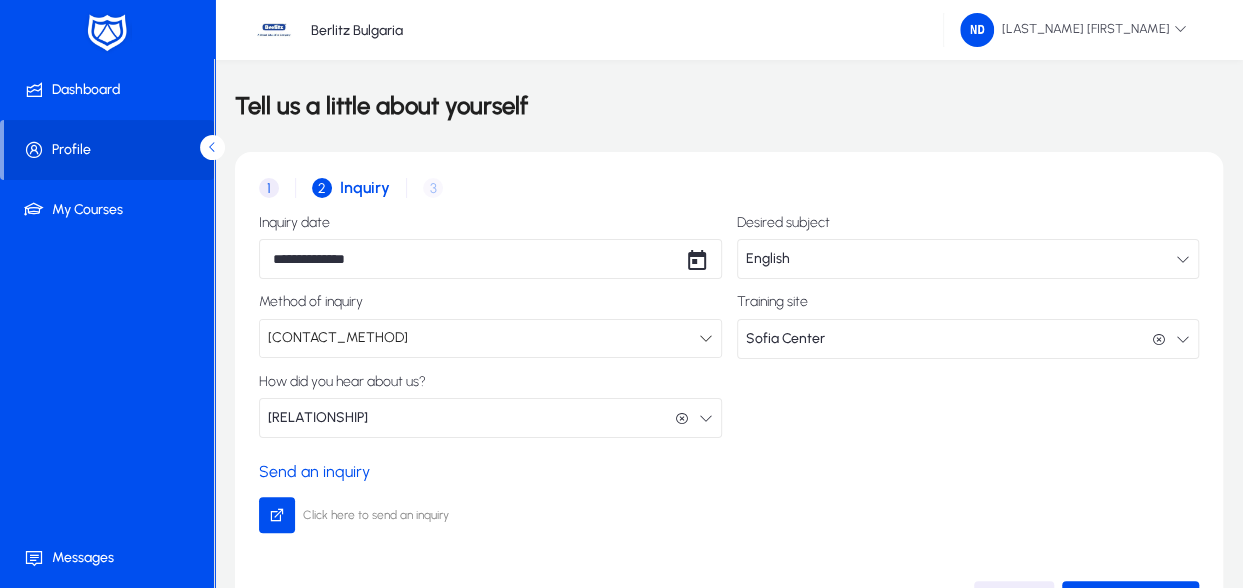 click on "Send an inquiry" 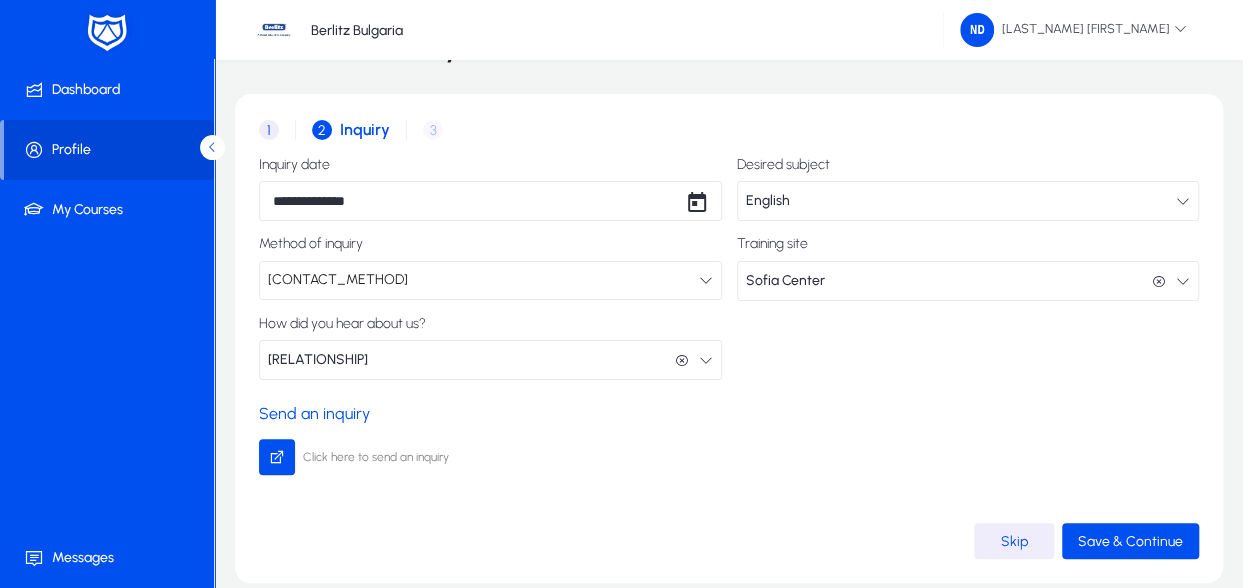 scroll, scrollTop: 152, scrollLeft: 0, axis: vertical 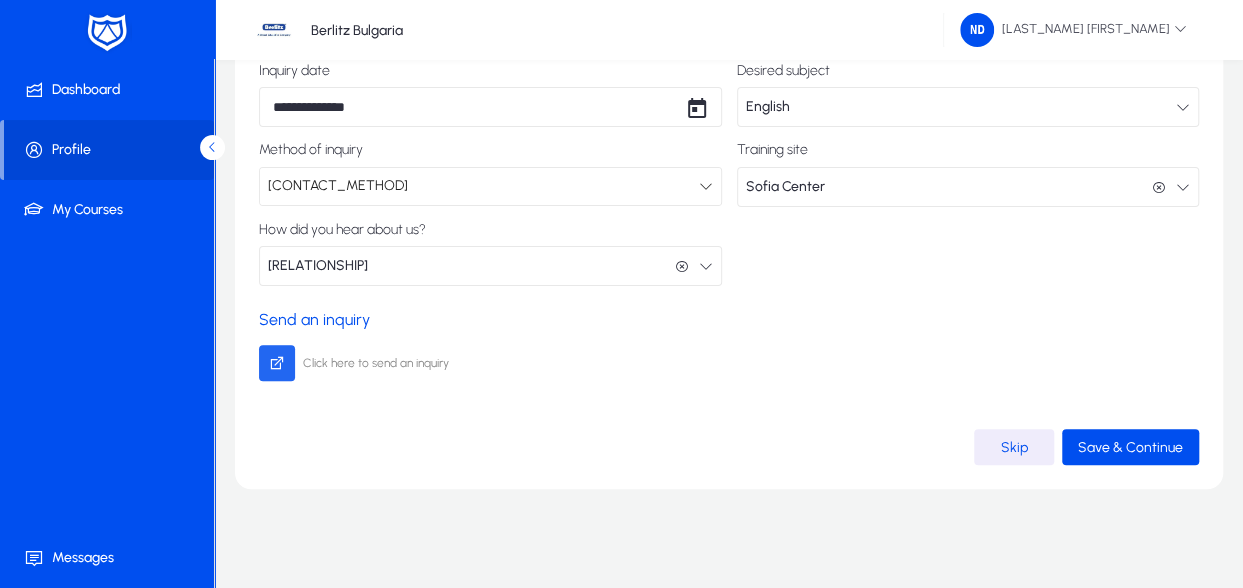 click 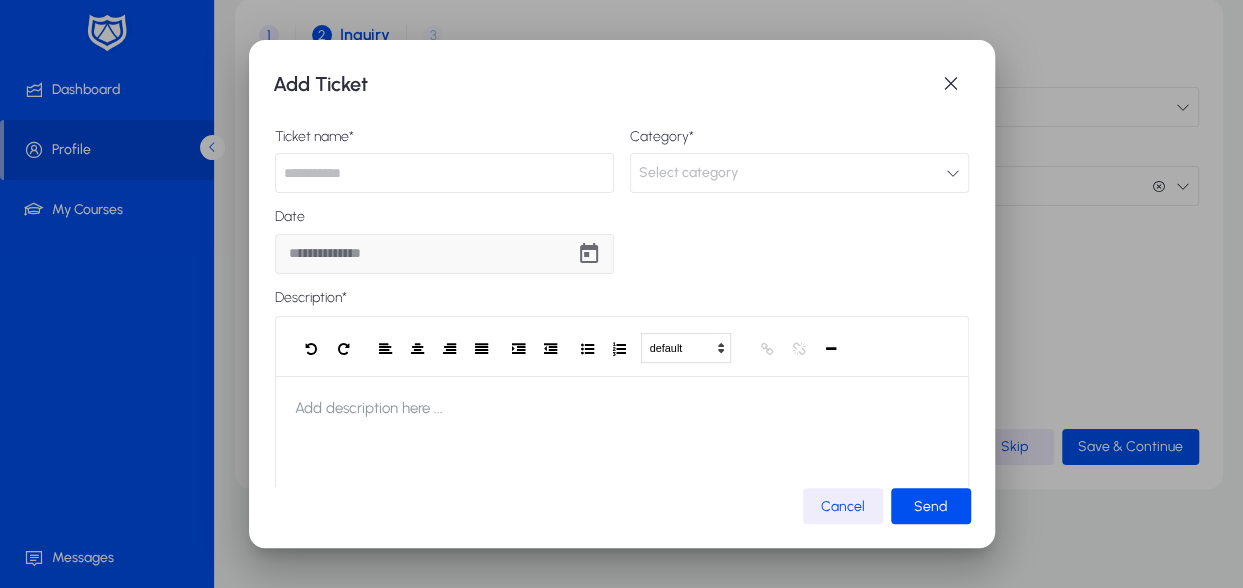 click at bounding box center (444, 173) 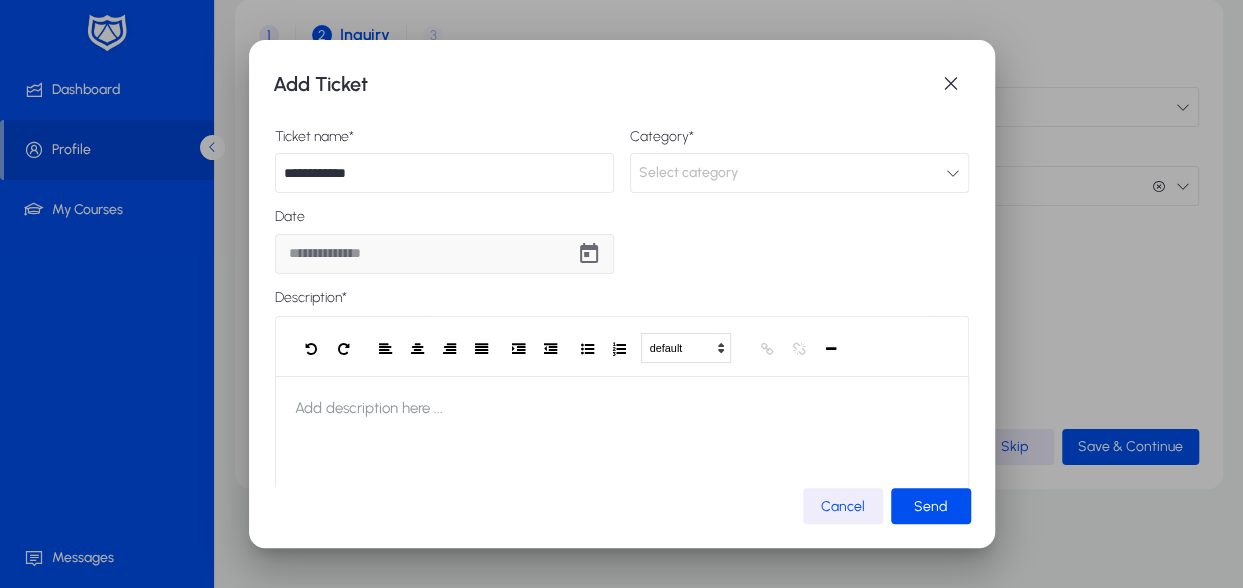 type on "**********" 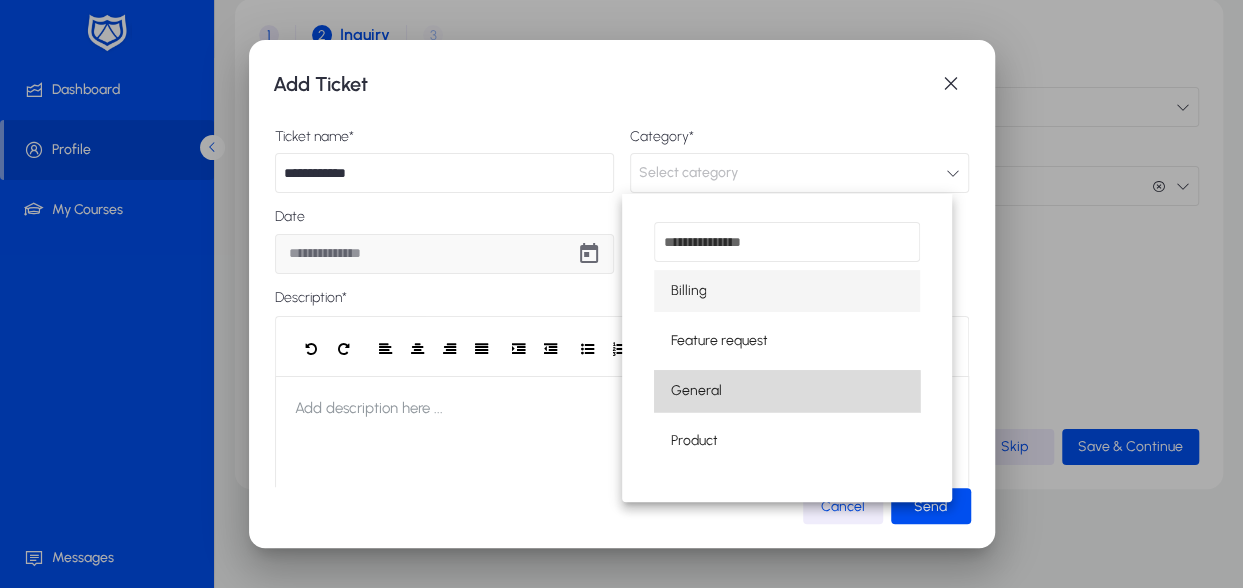 click on "General" at bounding box center [787, 391] 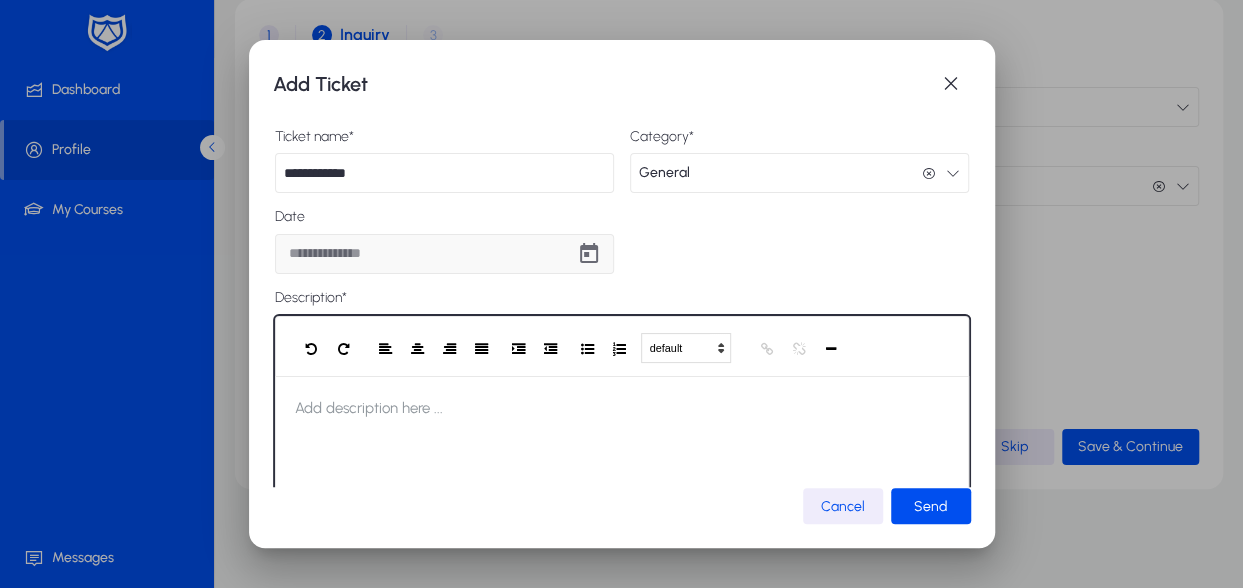 click on "Add description here ..." at bounding box center [369, 408] 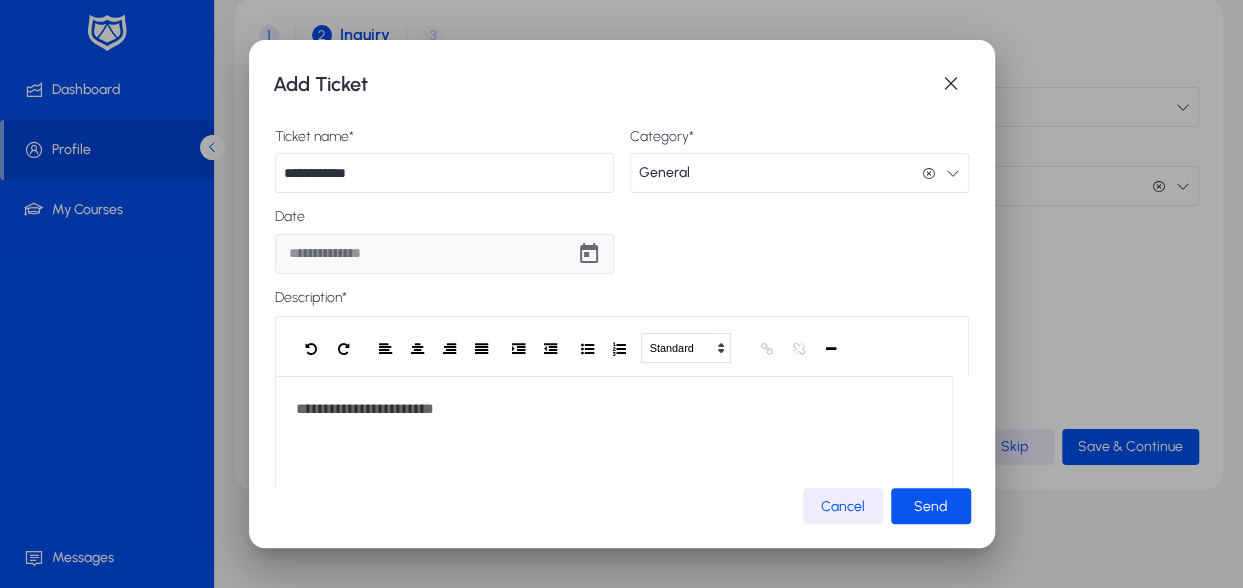 click on "Send" 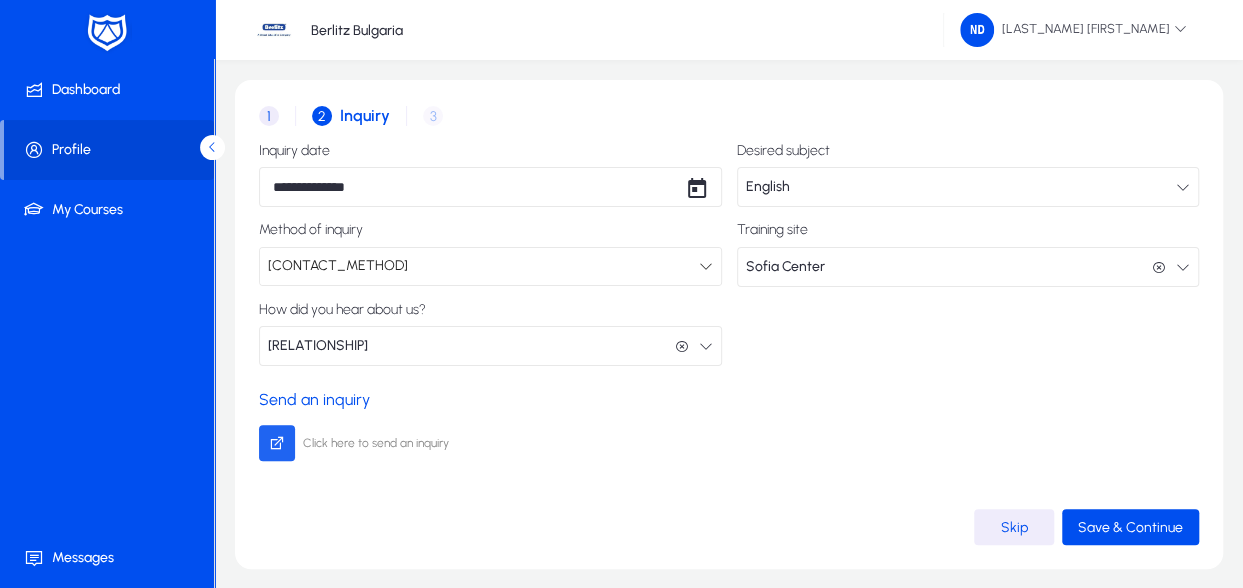 scroll, scrollTop: 152, scrollLeft: 0, axis: vertical 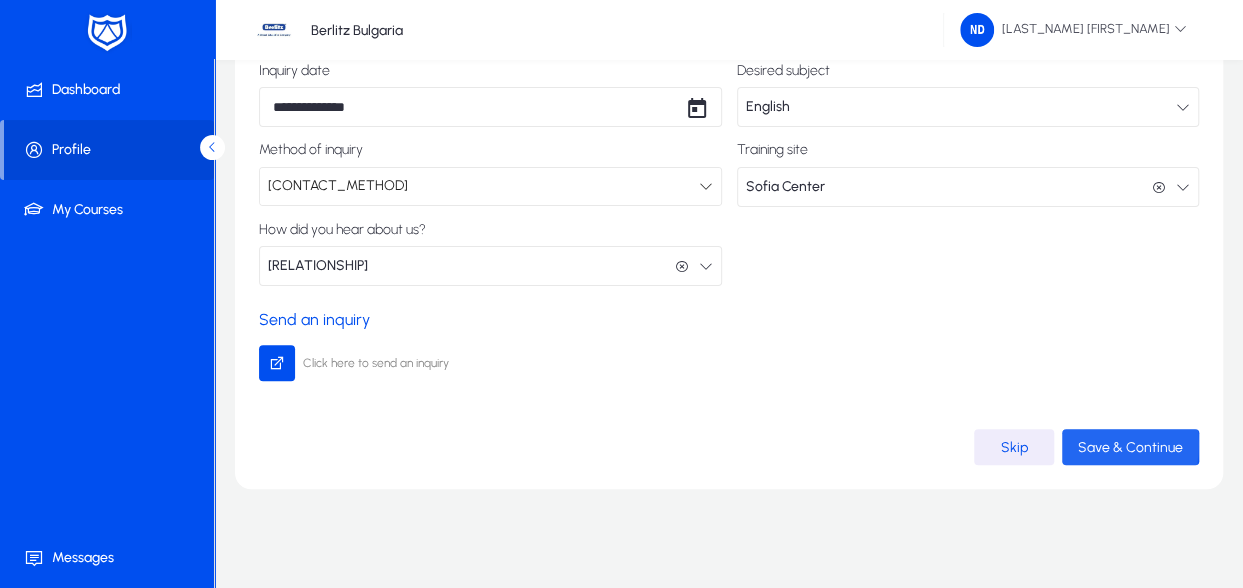click on "Save & Continue" 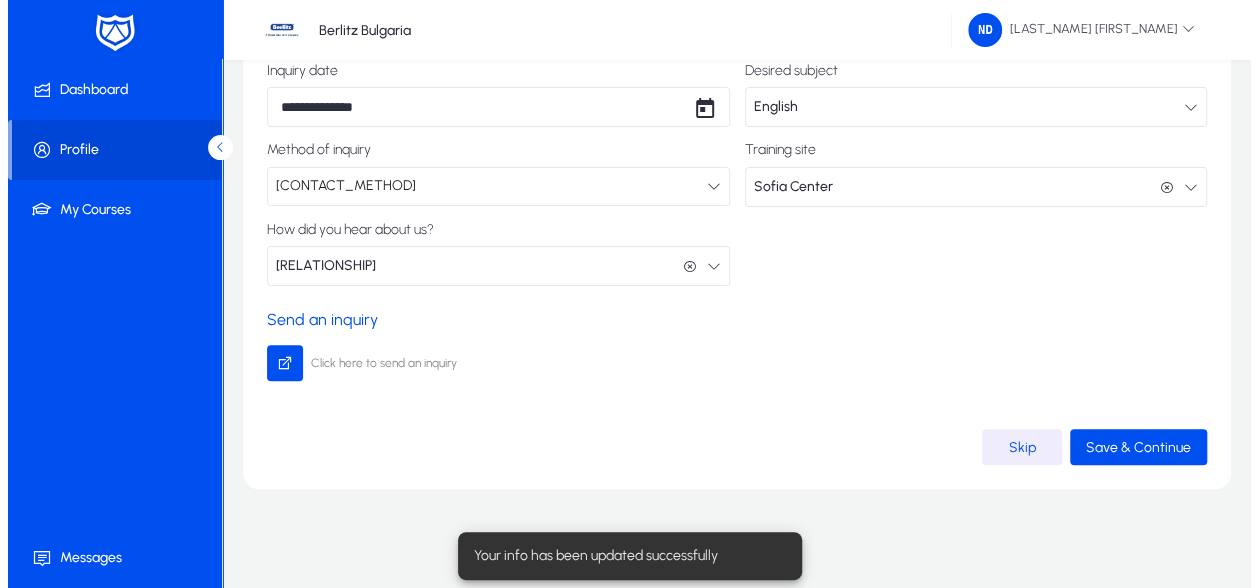 scroll, scrollTop: 0, scrollLeft: 0, axis: both 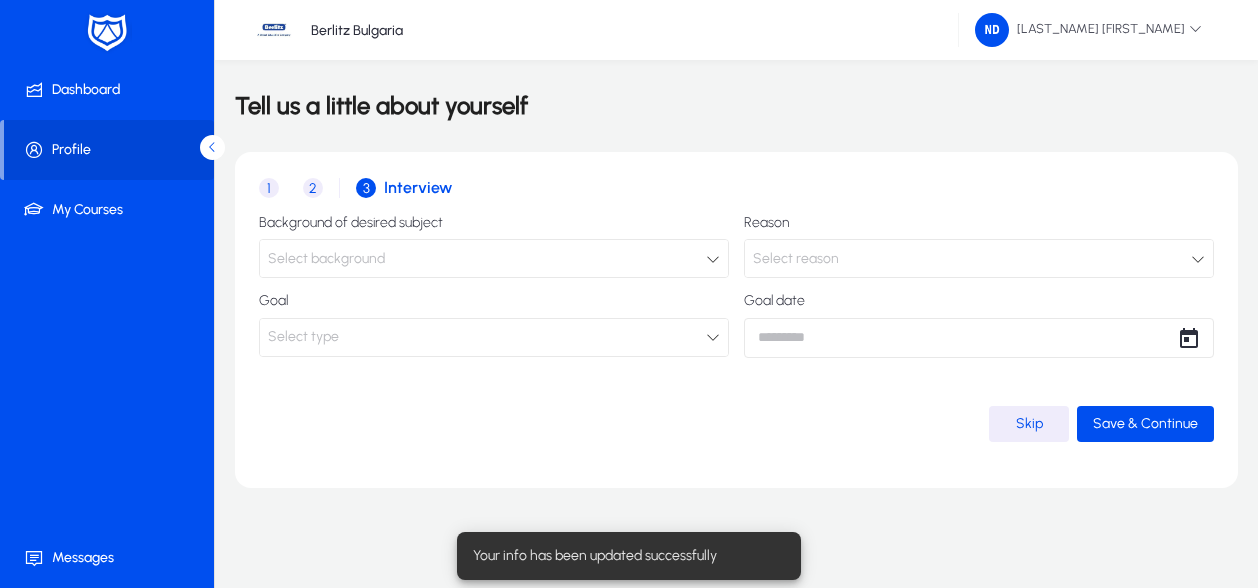 click on "Select background" at bounding box center [487, 259] 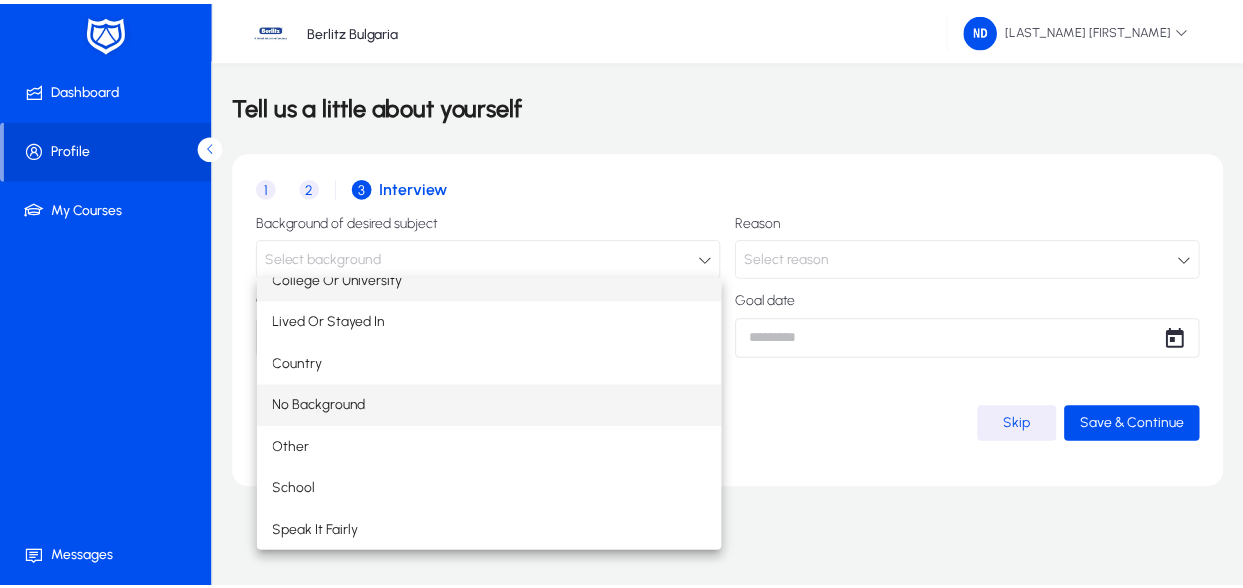 scroll, scrollTop: 0, scrollLeft: 0, axis: both 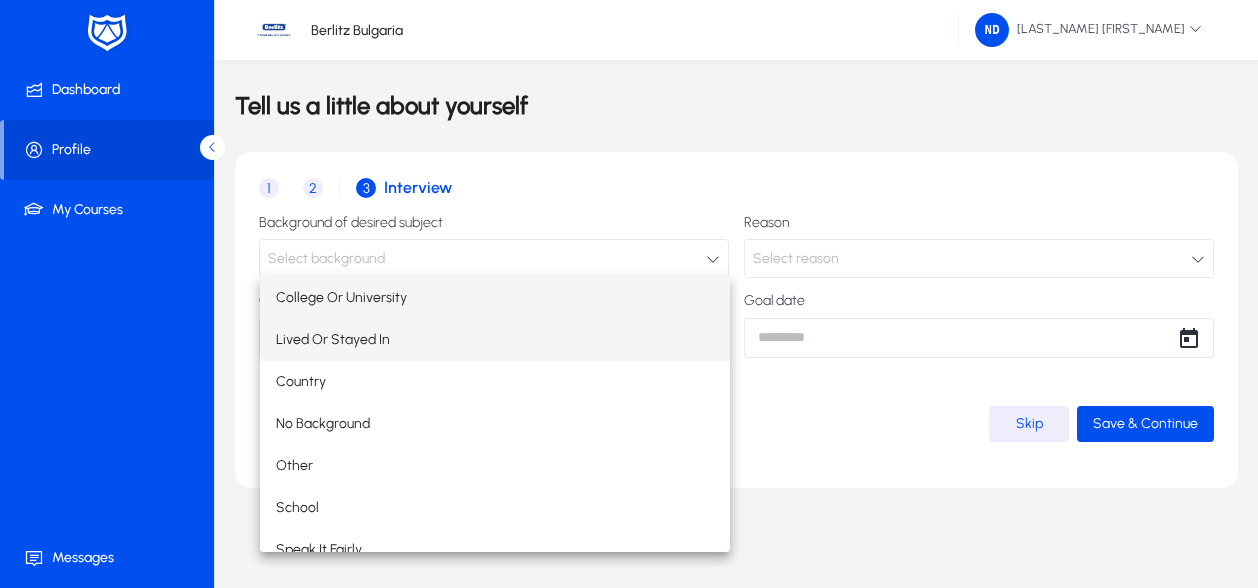 click on "Lived Or Stayed In" at bounding box center [333, 340] 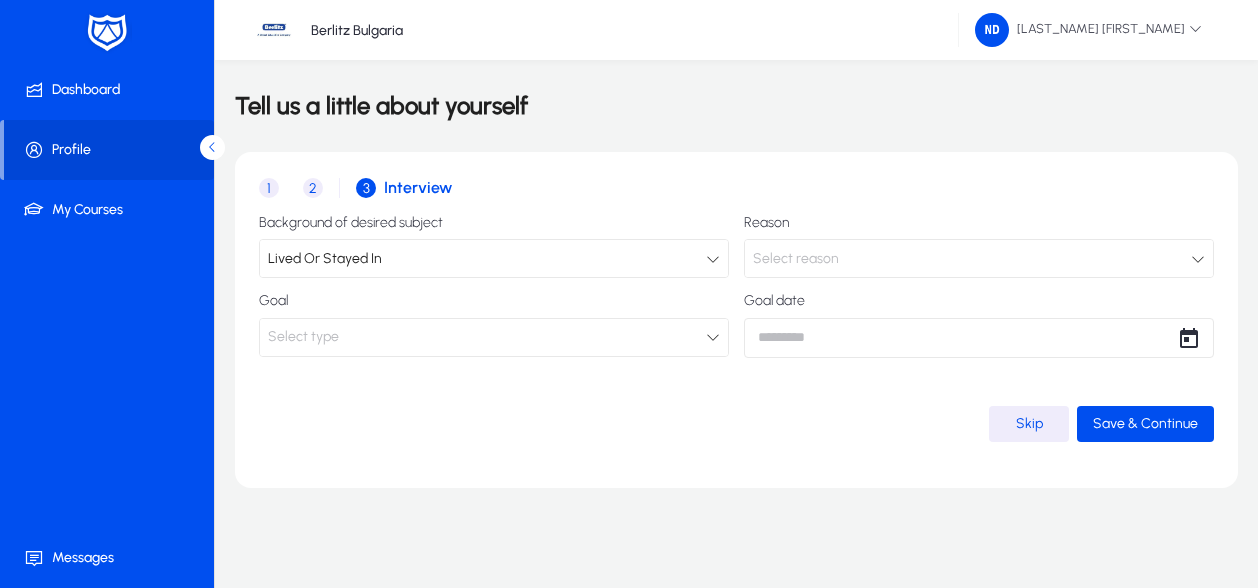 click on "Select type" at bounding box center [487, 337] 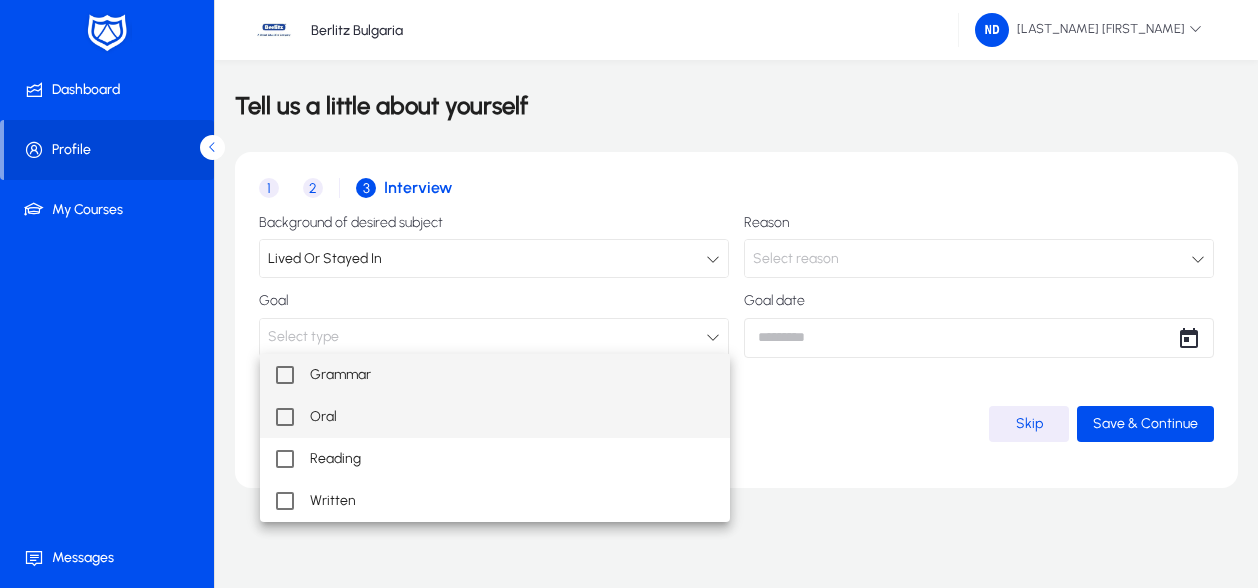 click at bounding box center (285, 417) 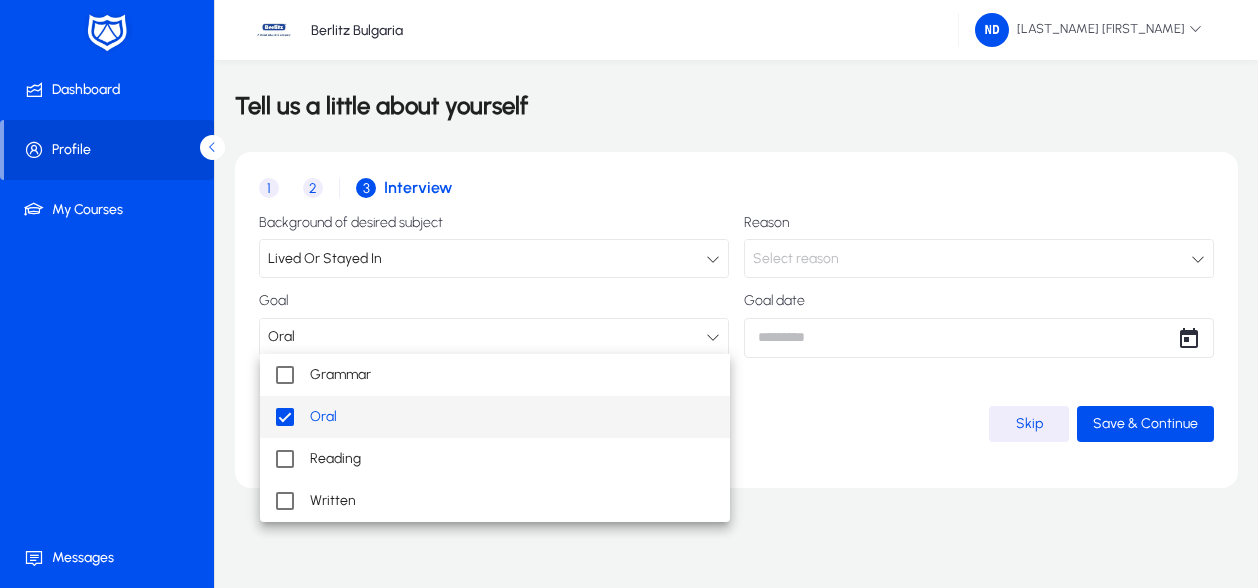 click at bounding box center [629, 294] 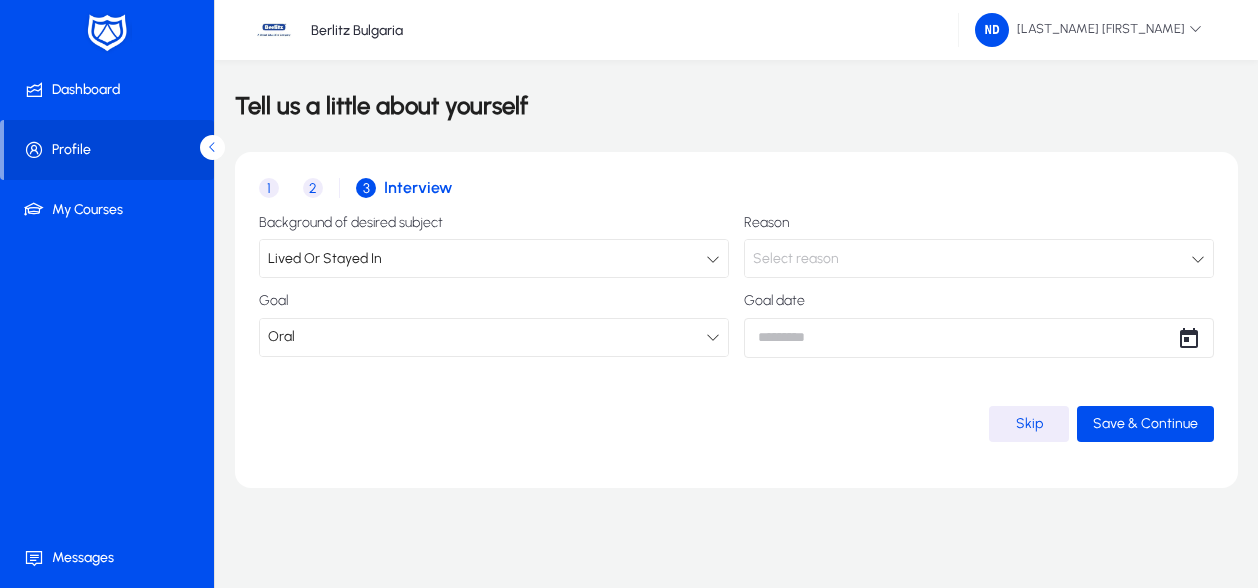 click on "Select reason" at bounding box center [972, 259] 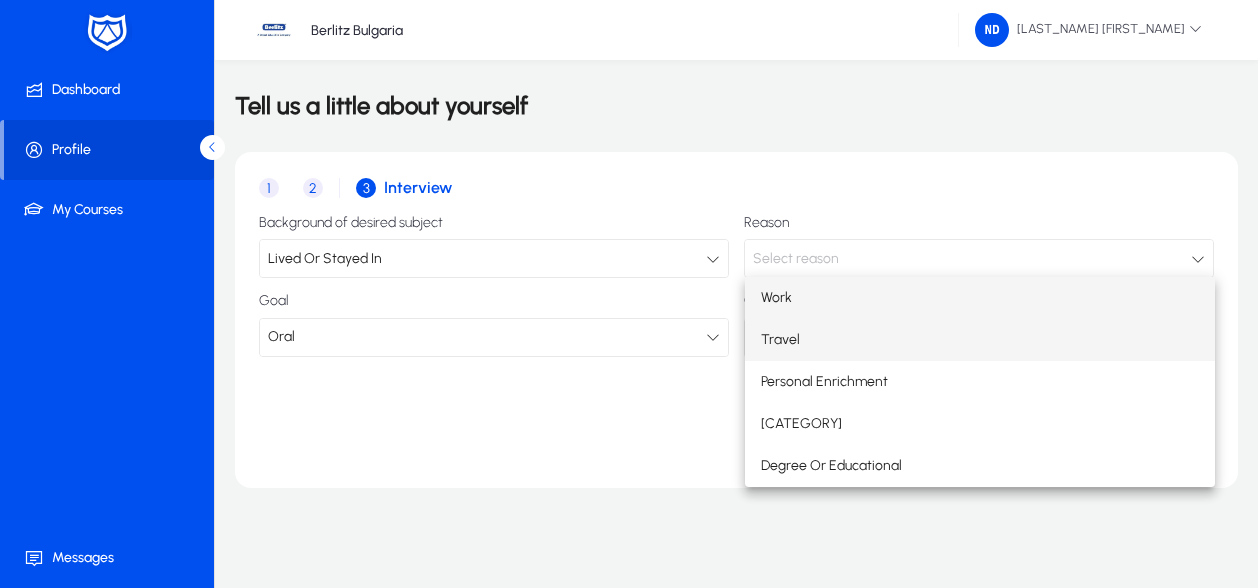 click on "Travel" at bounding box center (980, 340) 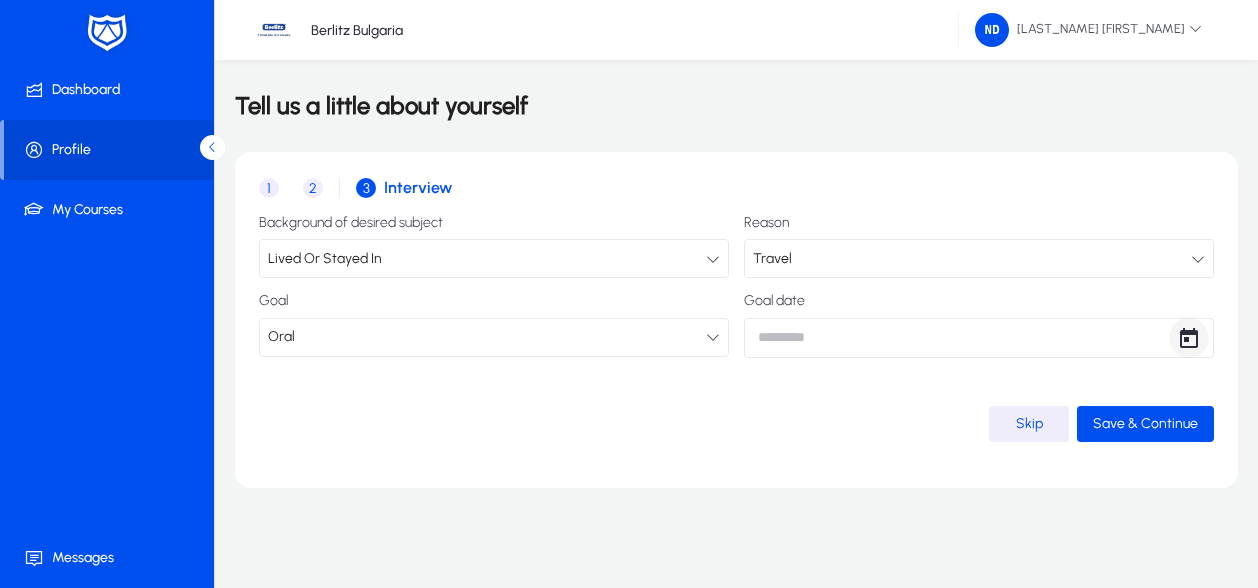 click 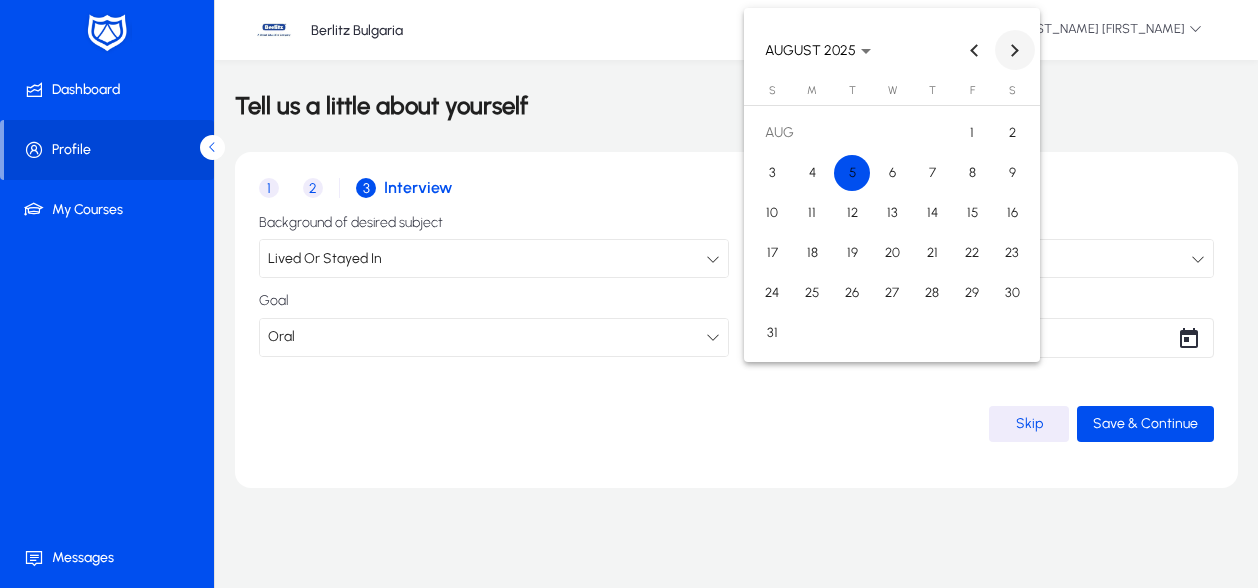click at bounding box center (1015, 50) 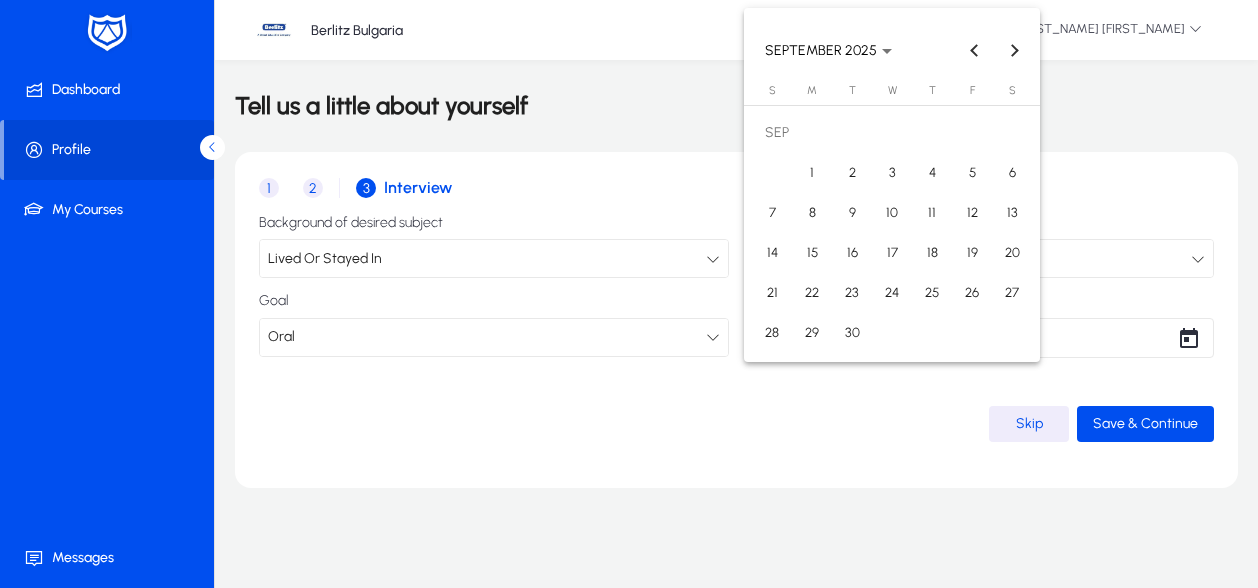 click on "30" at bounding box center [852, 333] 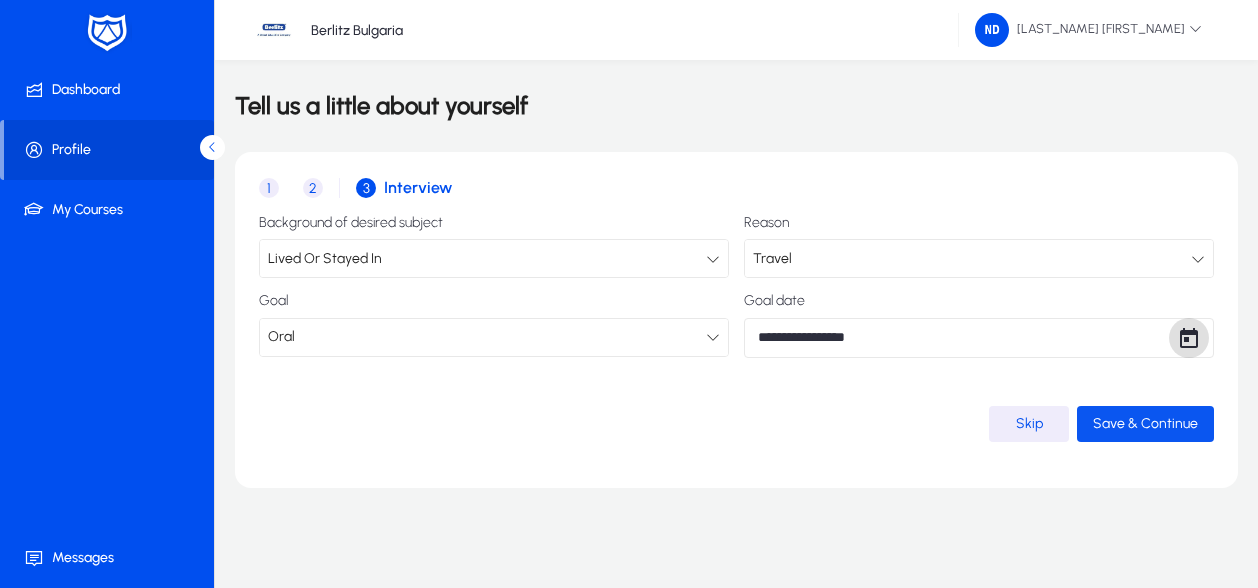 click 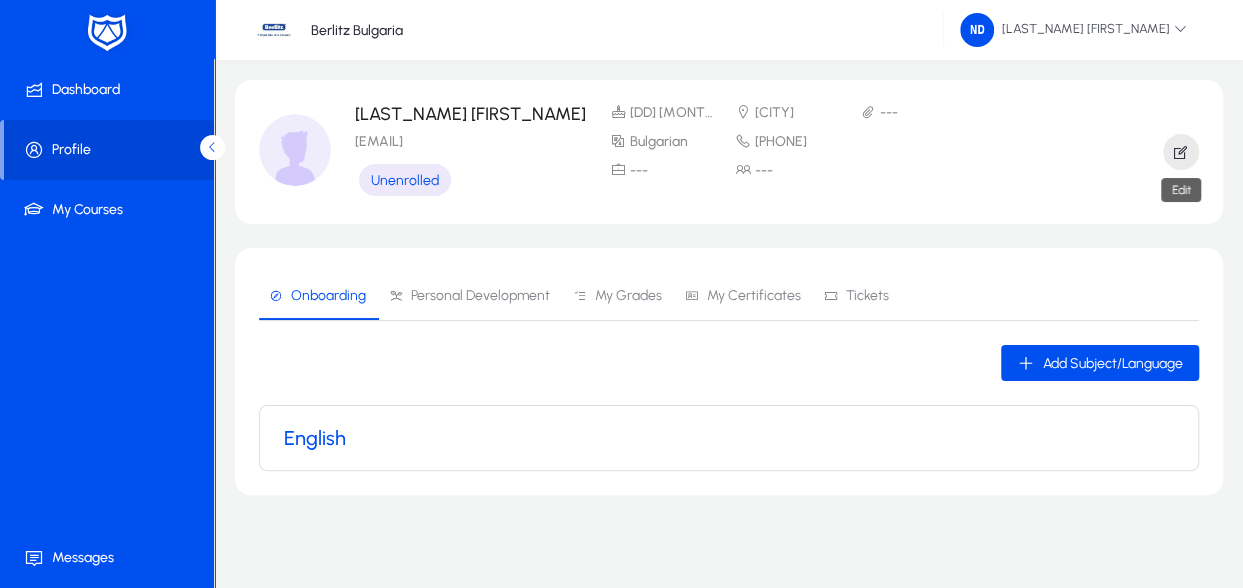 click 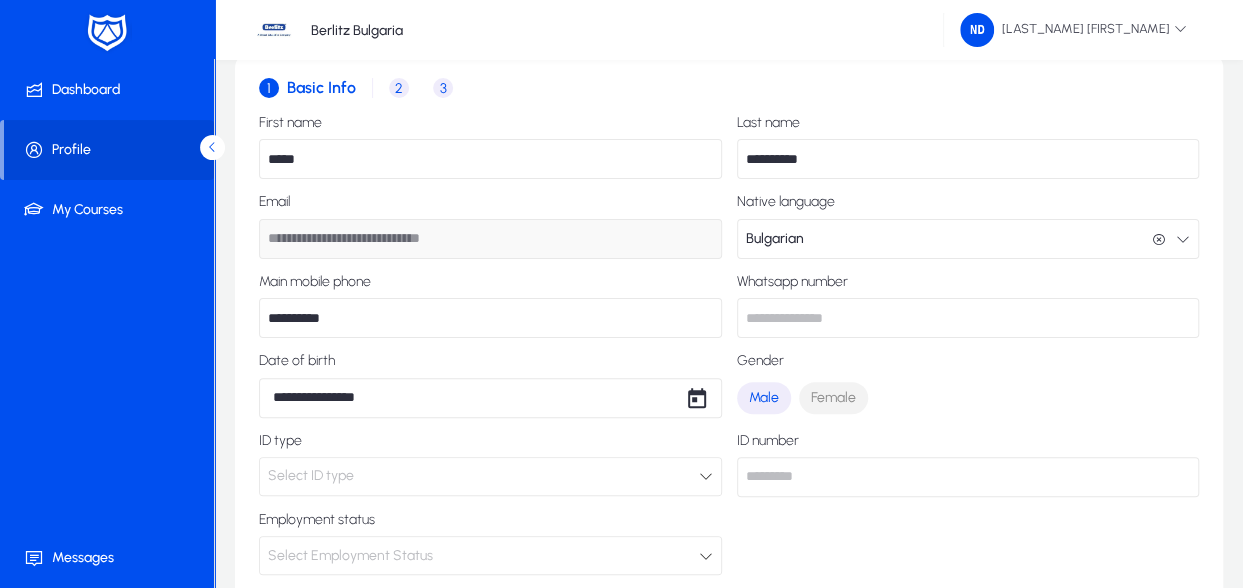 scroll, scrollTop: 0, scrollLeft: 0, axis: both 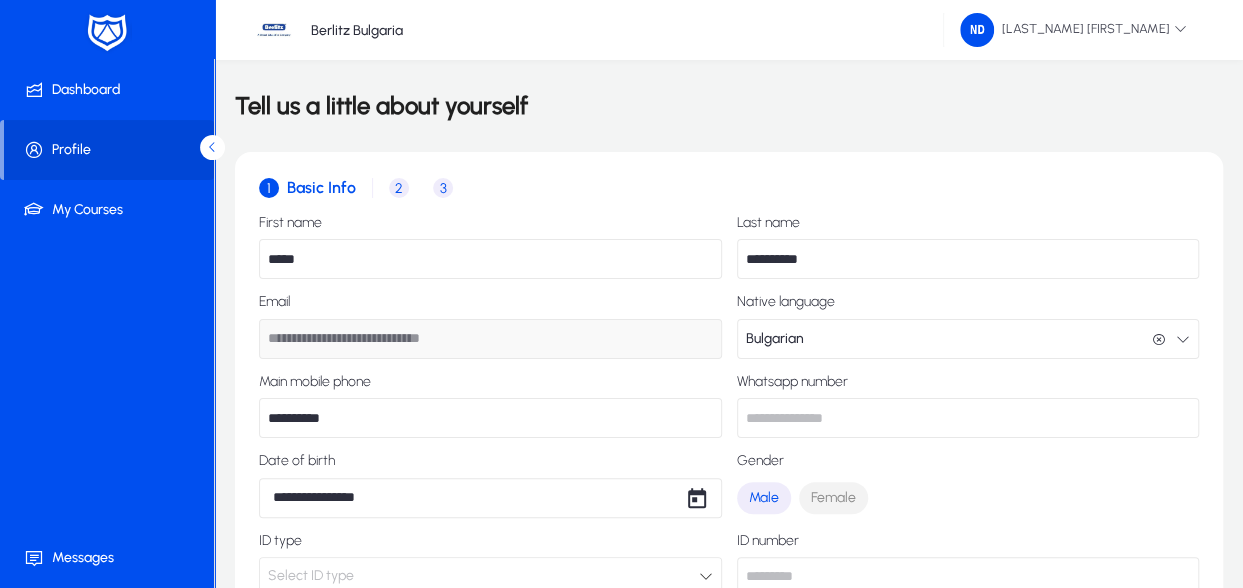 click on "2" at bounding box center [399, 188] 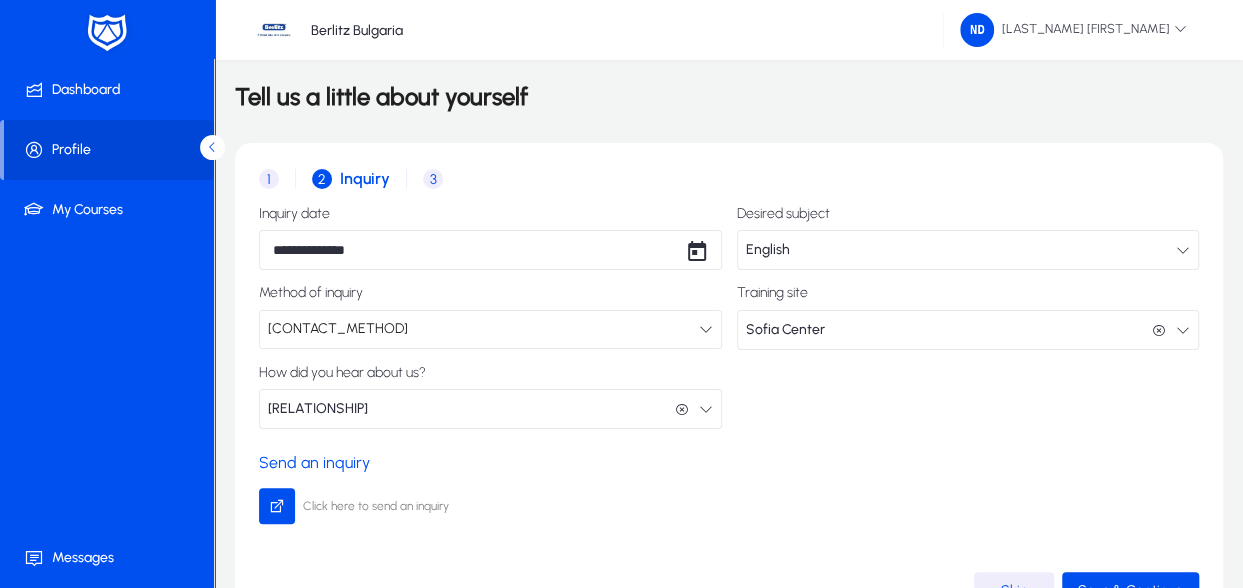 scroll, scrollTop: 0, scrollLeft: 0, axis: both 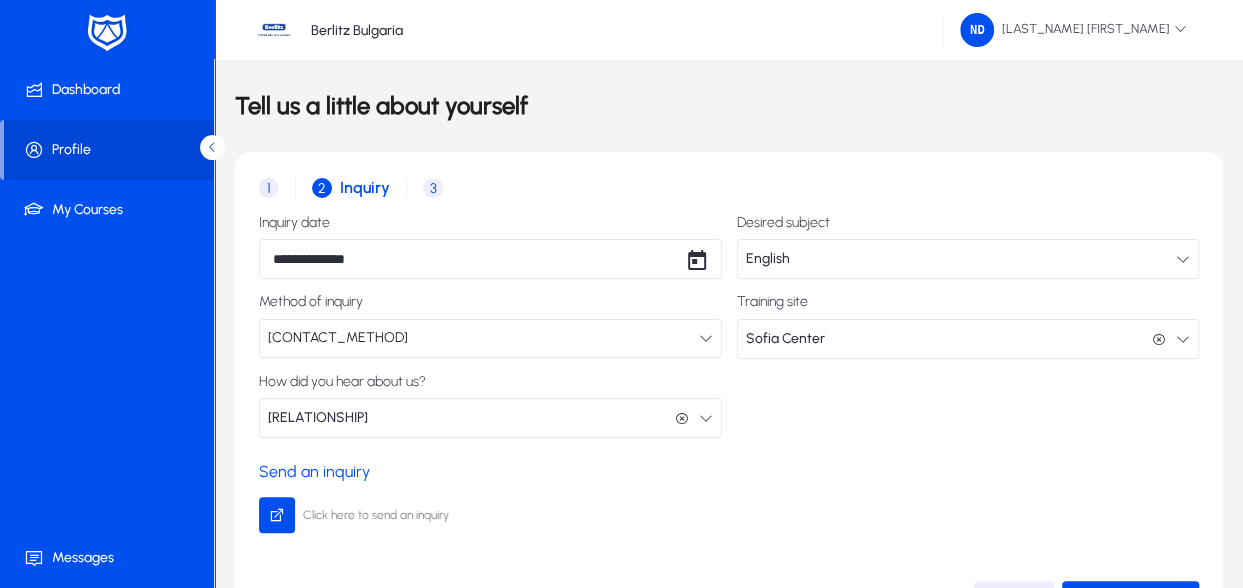 click on "3" at bounding box center [433, 188] 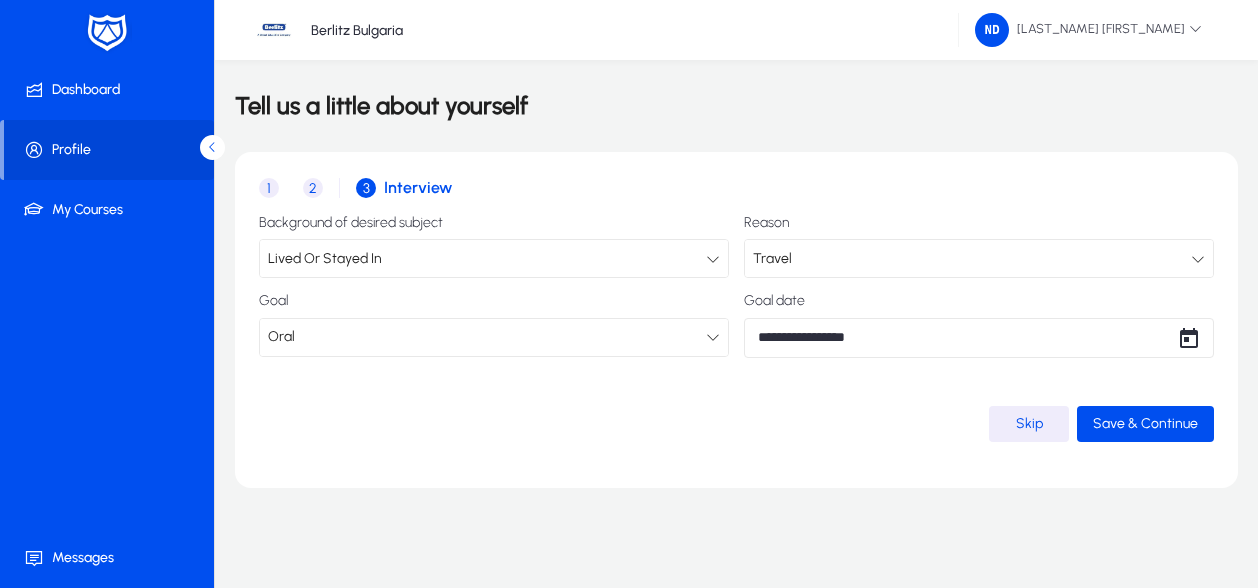 click on "Lived Or Stayed In" at bounding box center (487, 259) 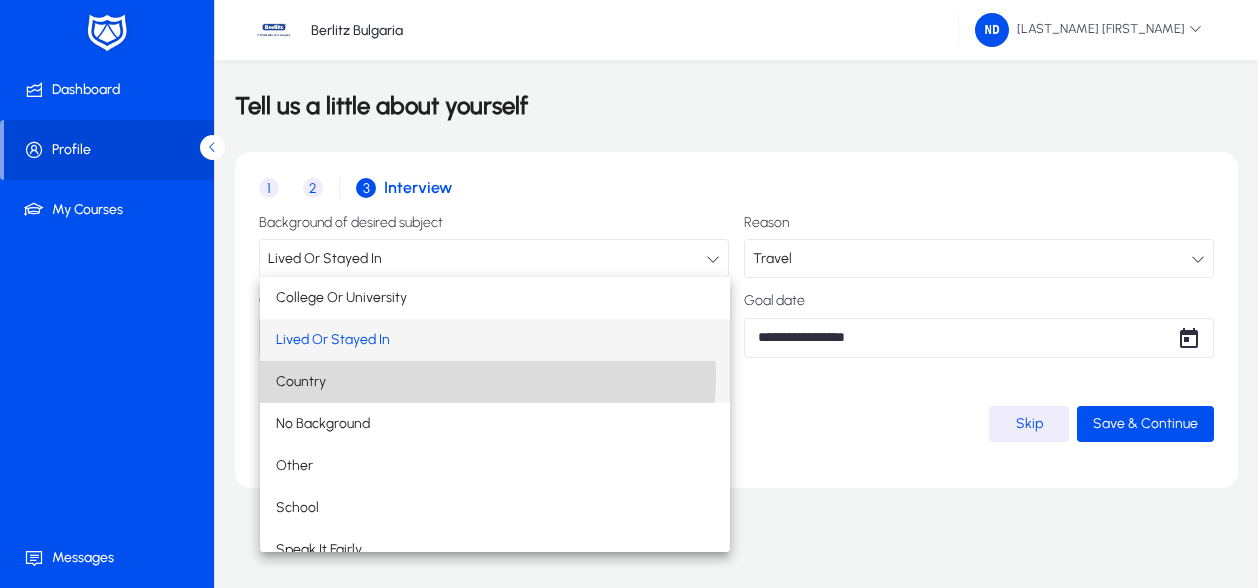 click on "Country" at bounding box center (495, 382) 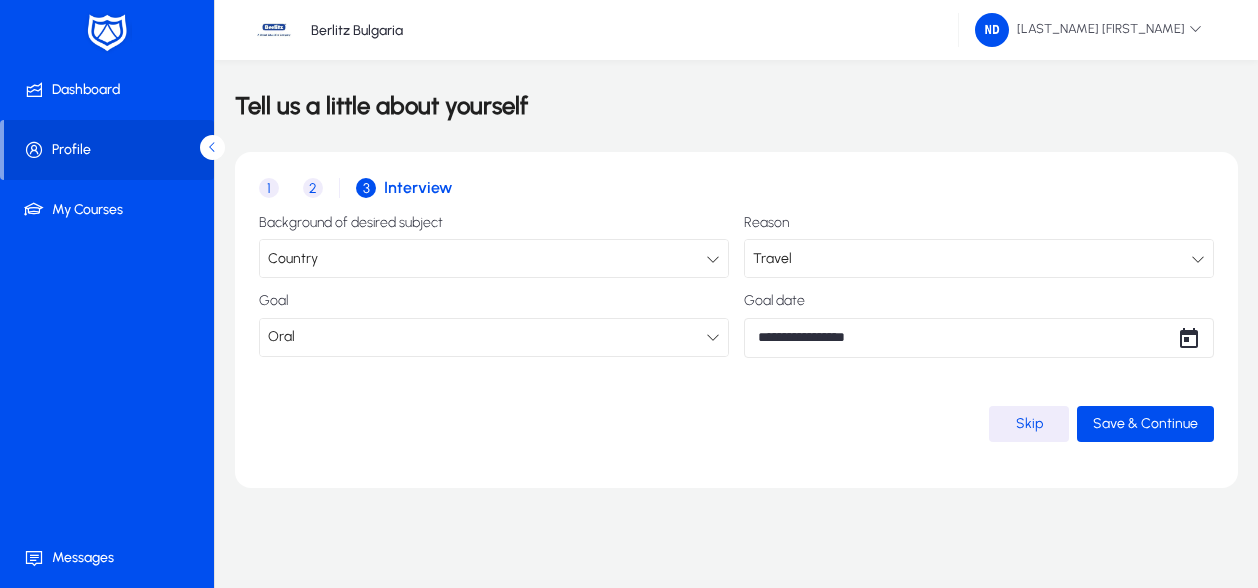 click at bounding box center (713, 337) 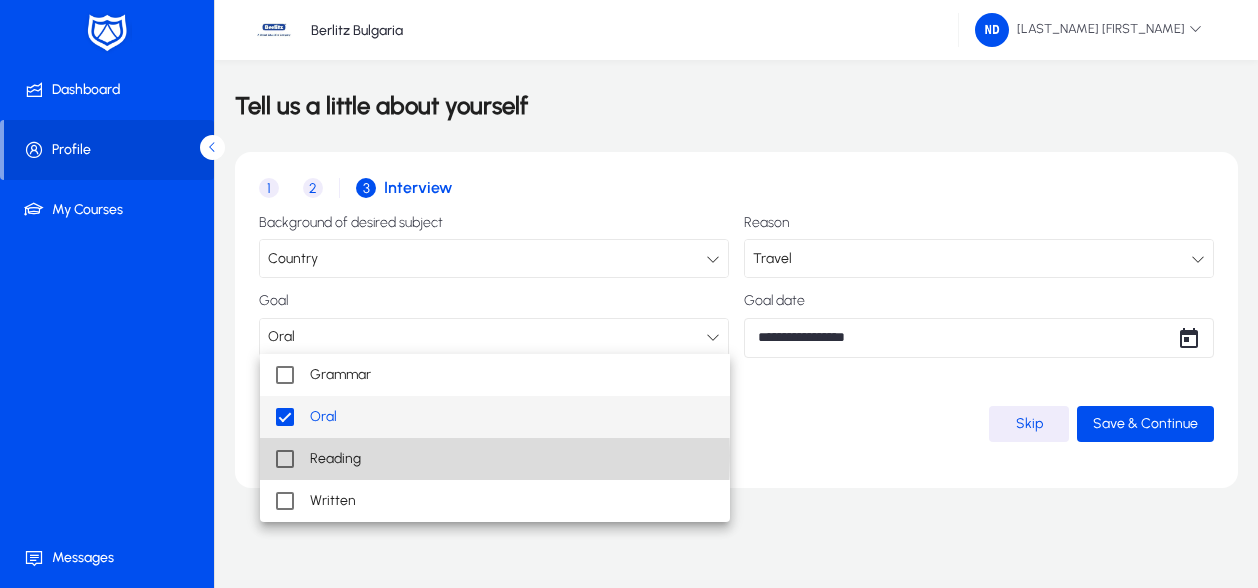 click at bounding box center [285, 459] 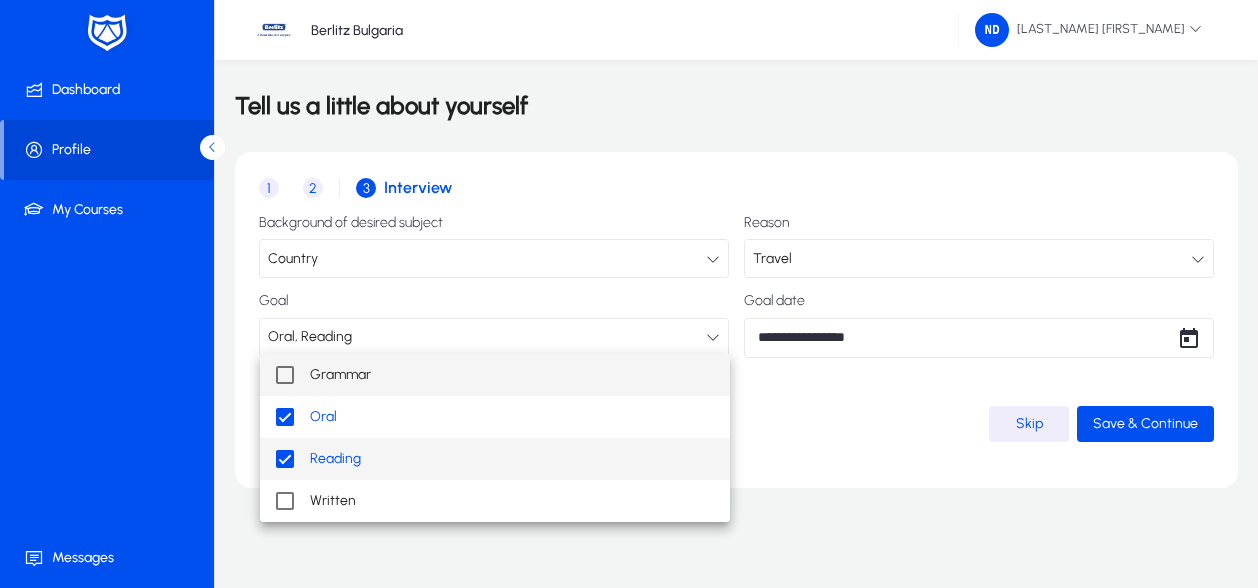 click at bounding box center (285, 375) 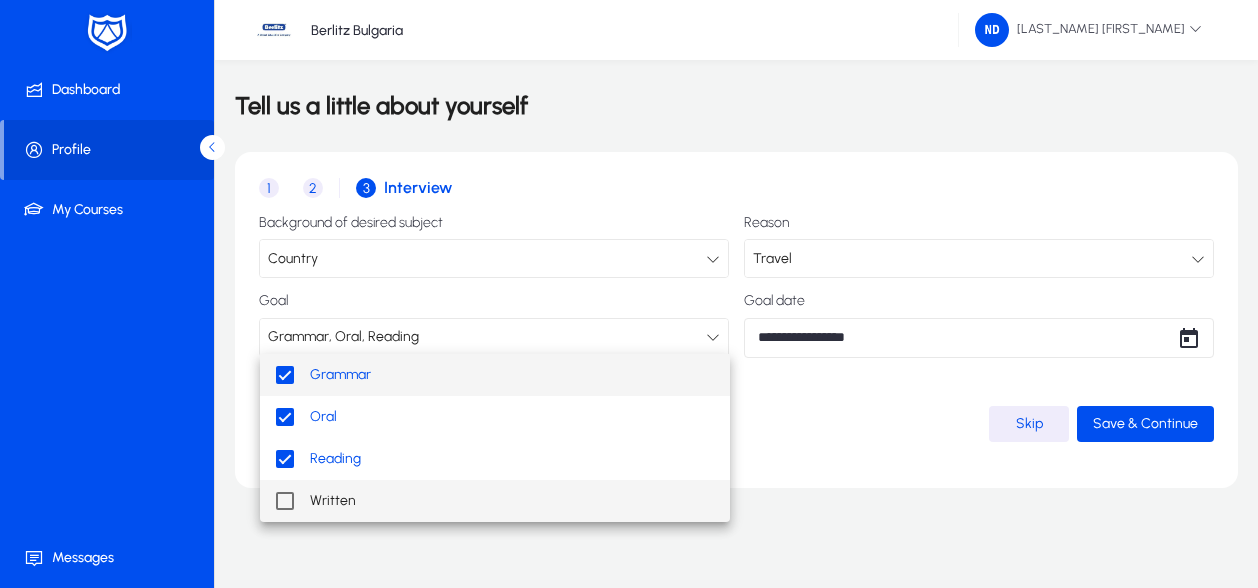 click at bounding box center [285, 501] 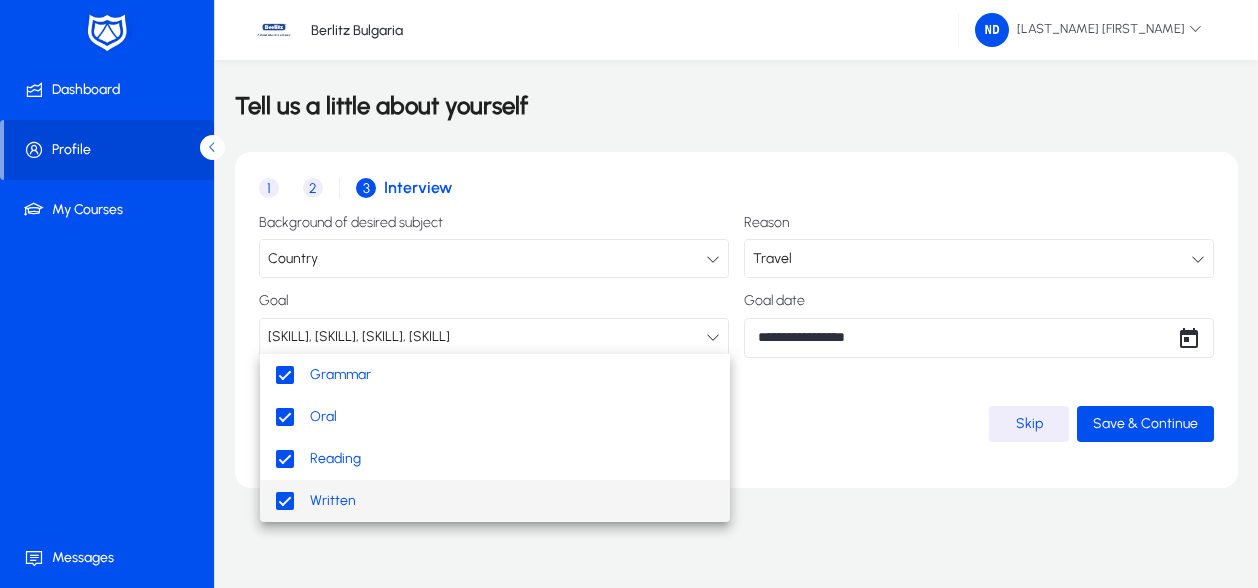 click at bounding box center [629, 294] 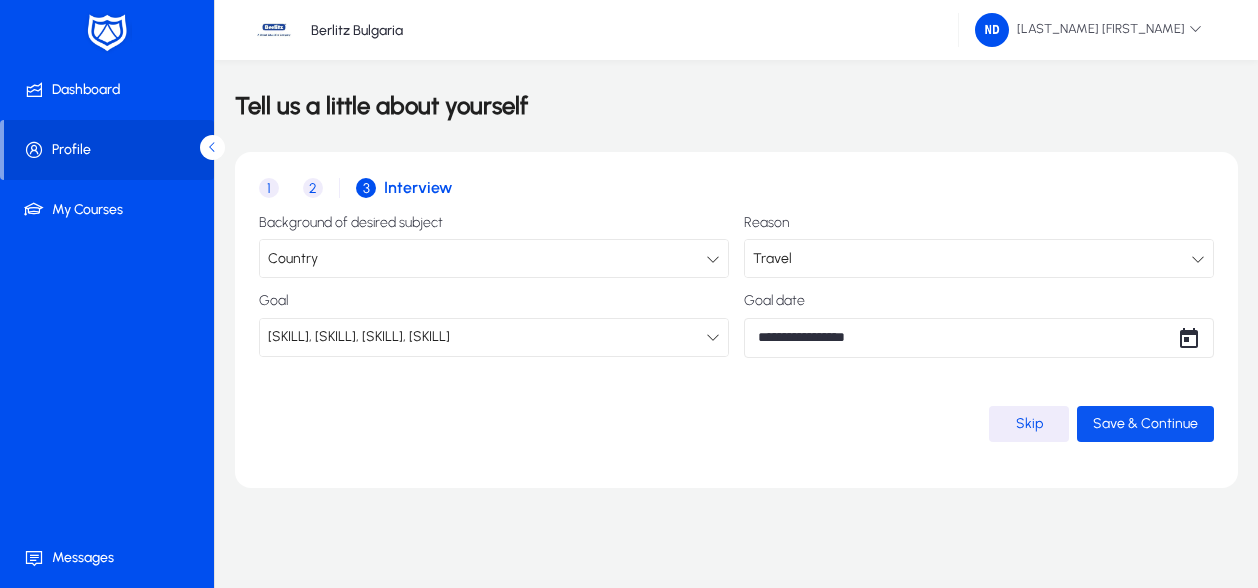 click on "Save & Continue" 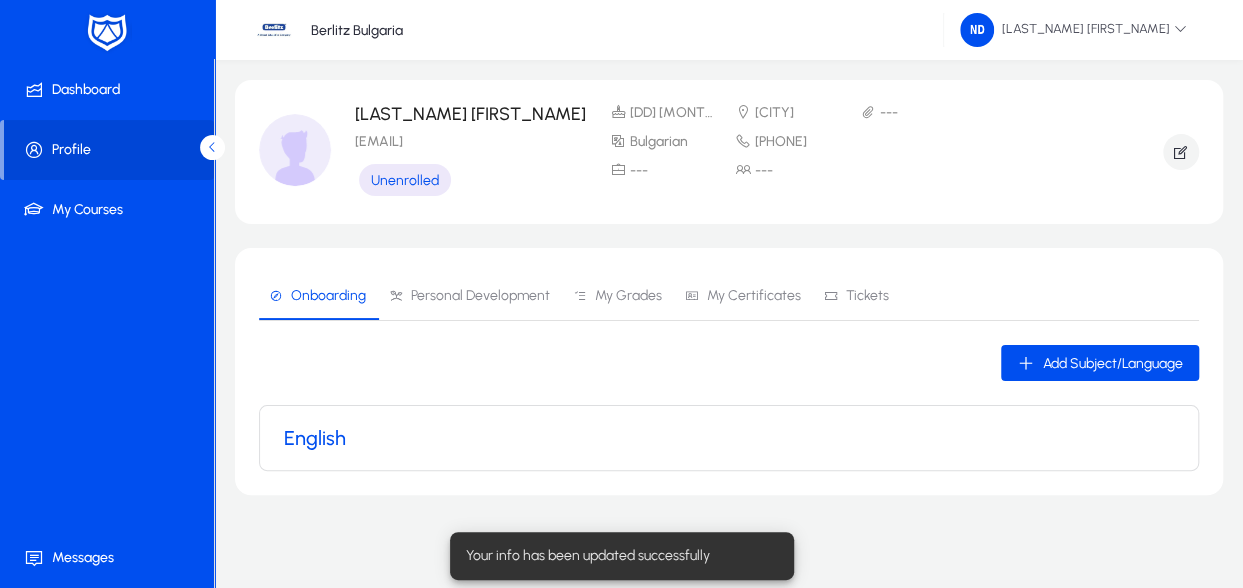 scroll, scrollTop: 6, scrollLeft: 0, axis: vertical 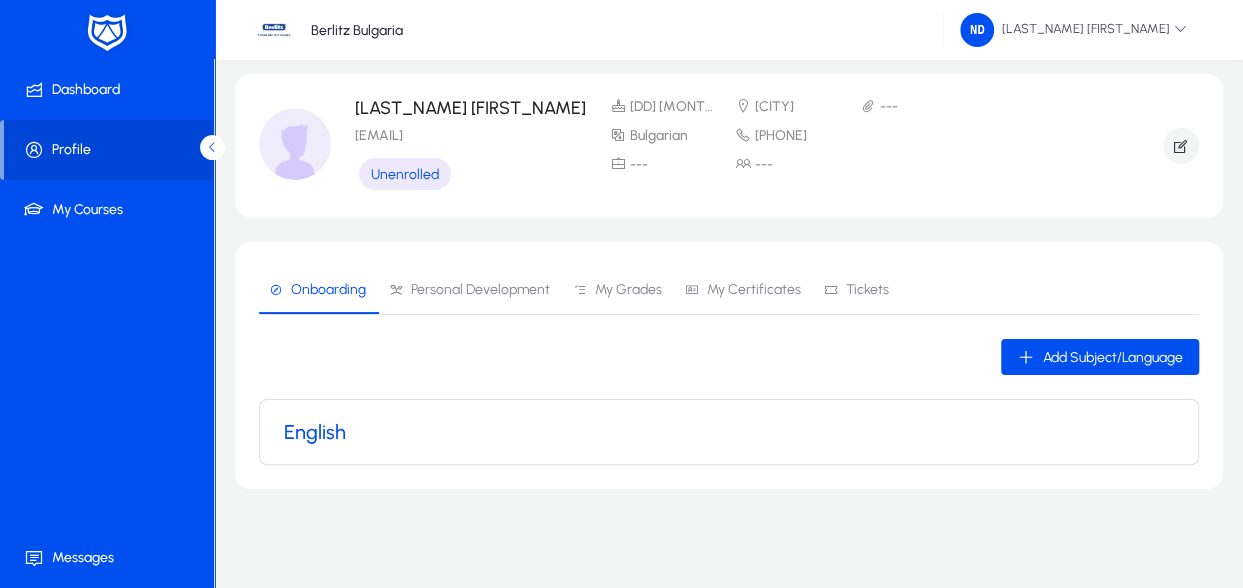 click on "English" 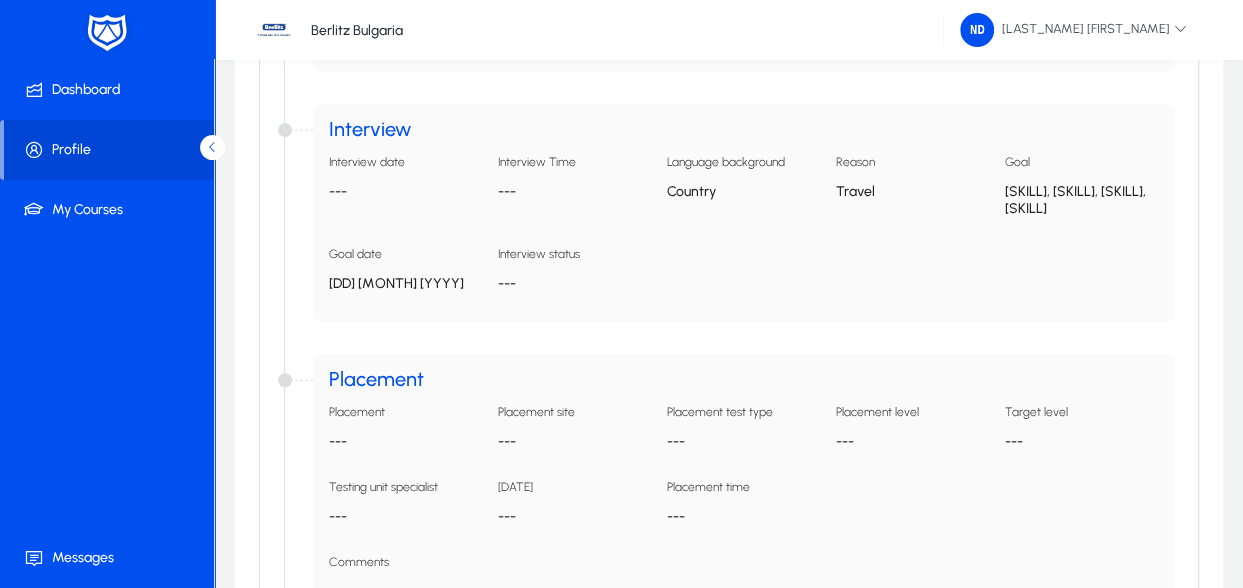 scroll, scrollTop: 338, scrollLeft: 0, axis: vertical 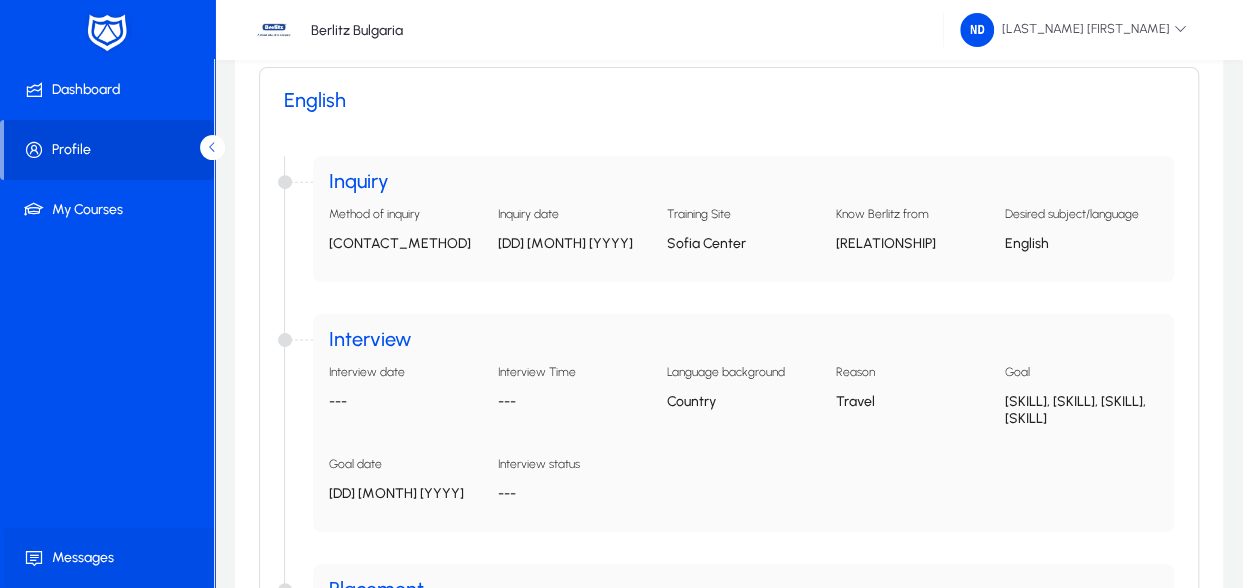 click on "Messages" 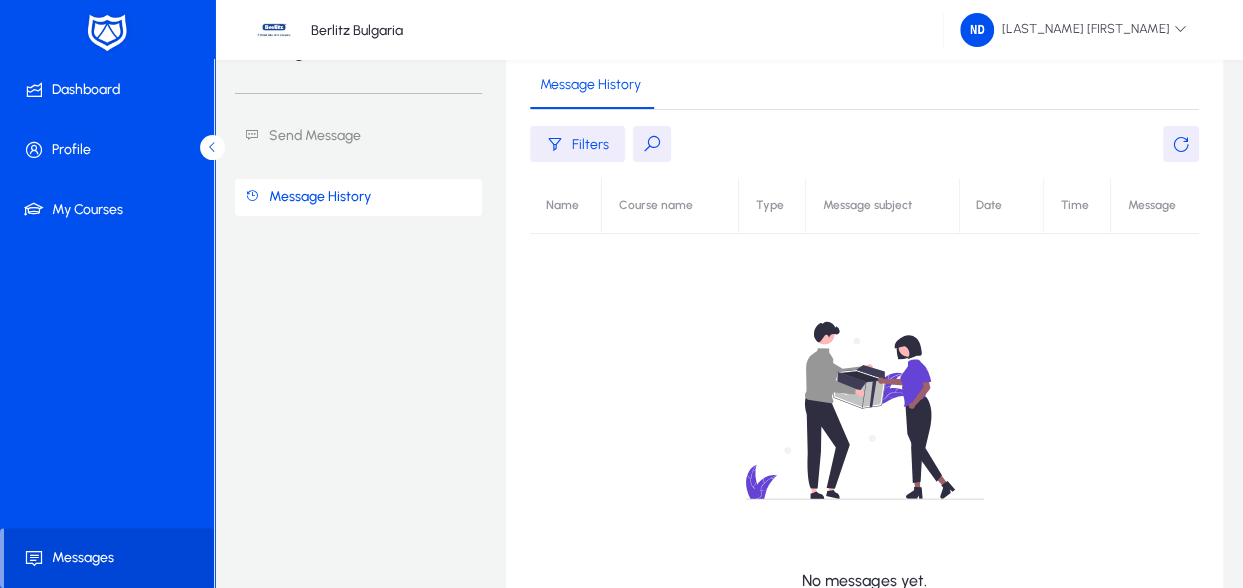 scroll, scrollTop: 33, scrollLeft: 0, axis: vertical 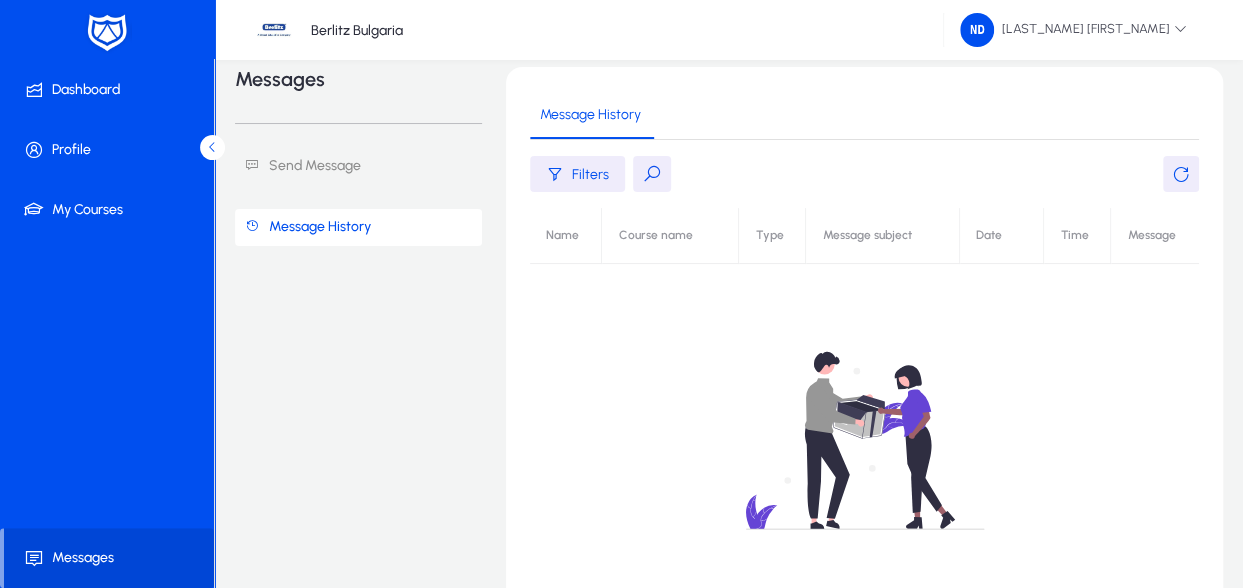 click on "Message History" 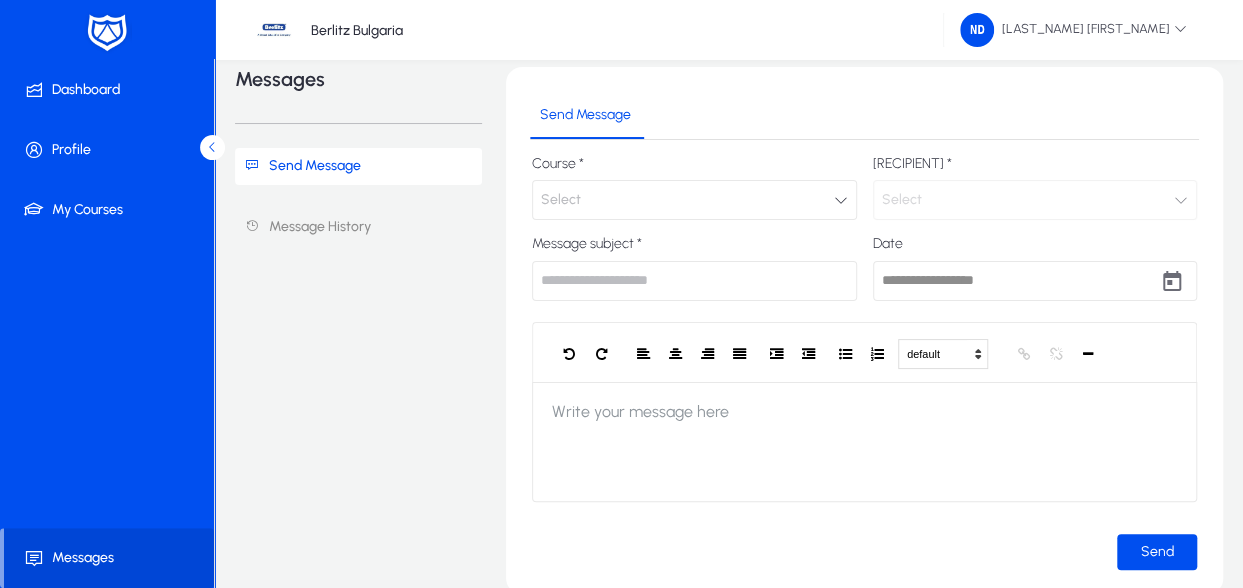 click at bounding box center (841, 200) 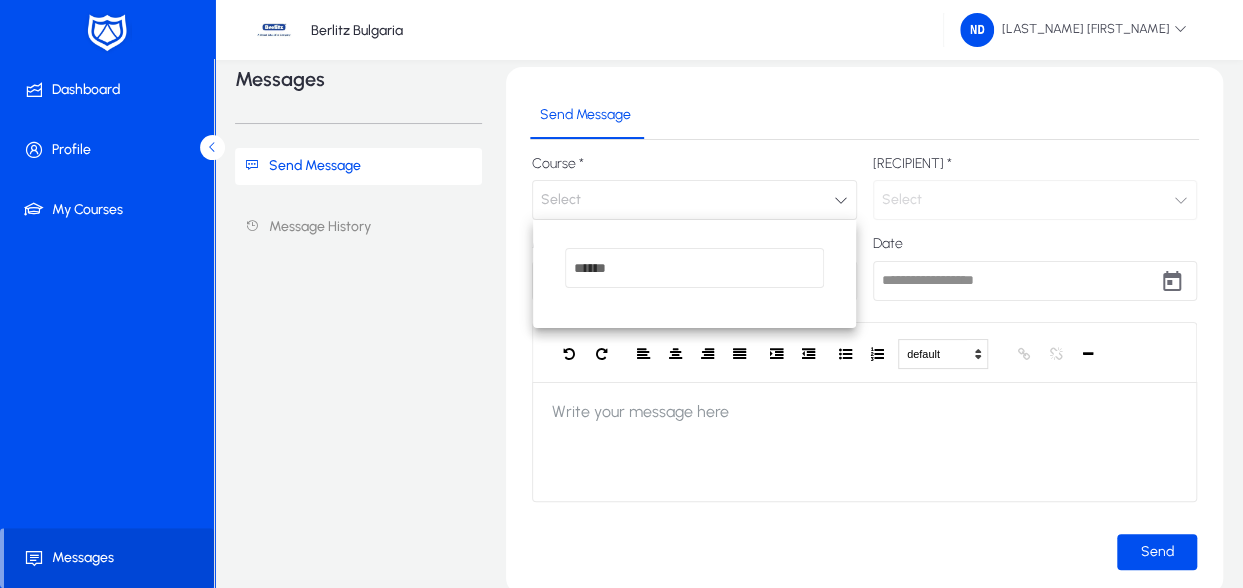 click at bounding box center (621, 294) 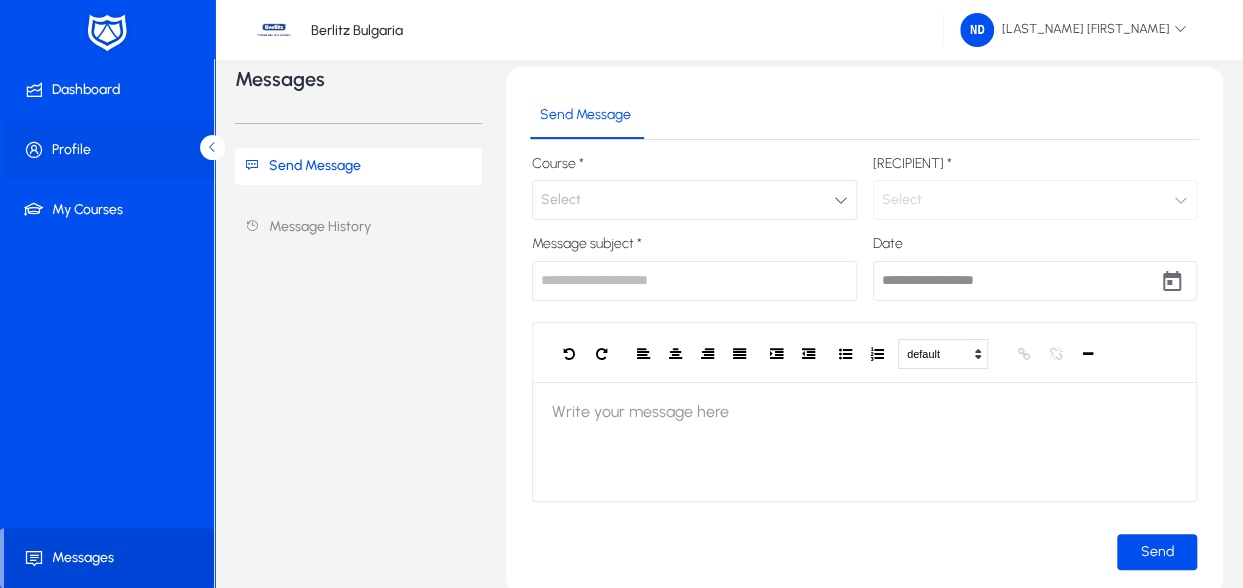 click on "Profile" 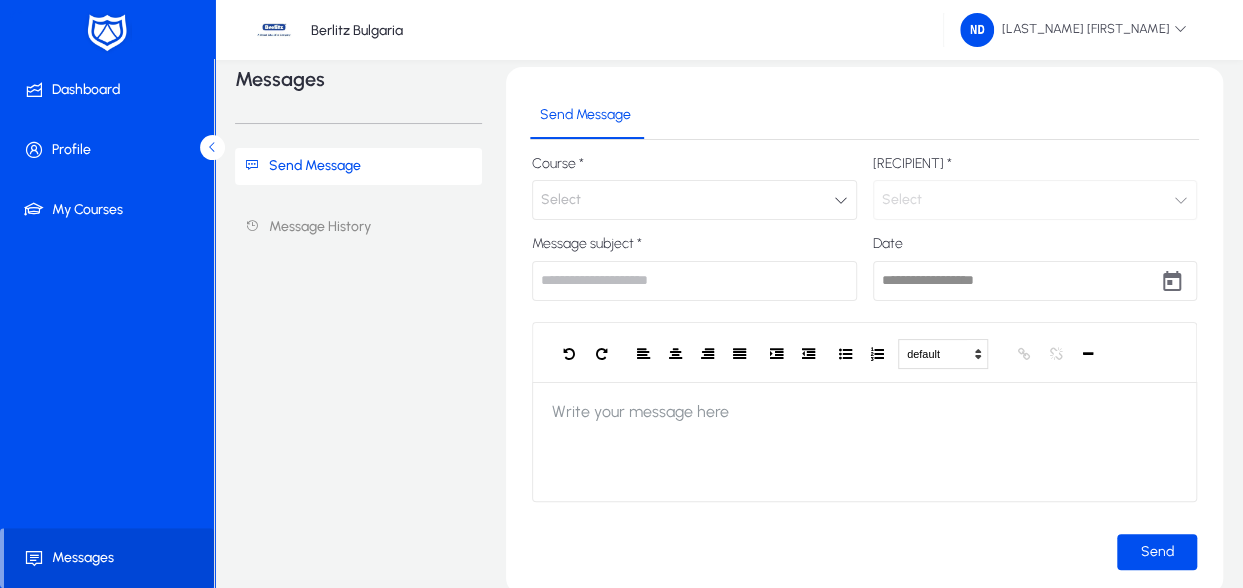 type on "**********" 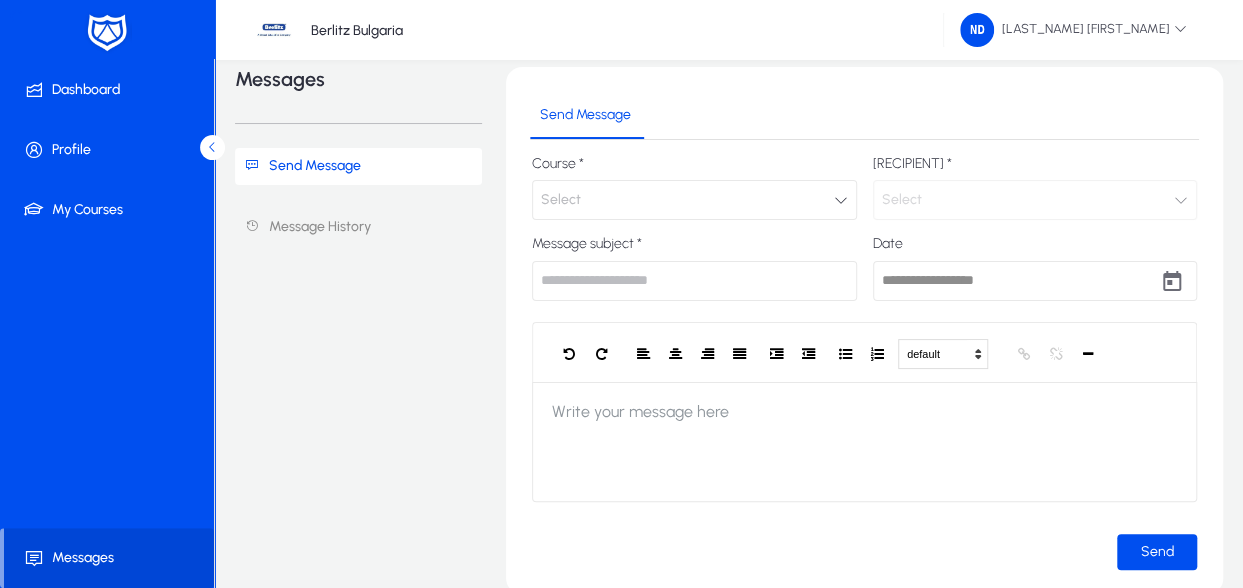 scroll, scrollTop: 6, scrollLeft: 0, axis: vertical 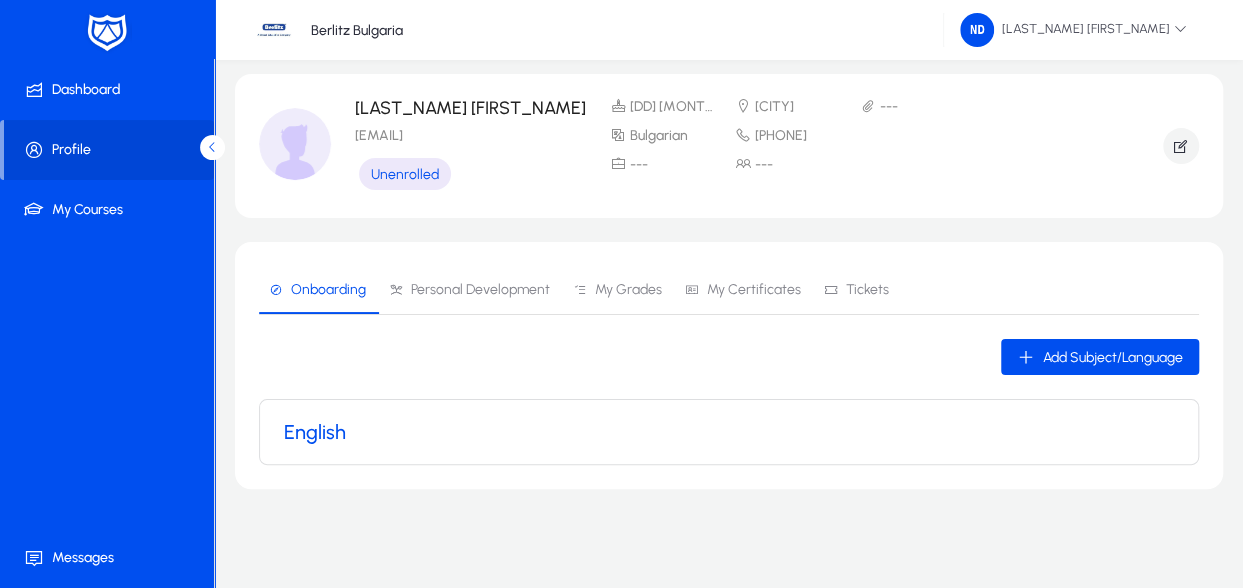 click on "Personal Development" at bounding box center (480, 290) 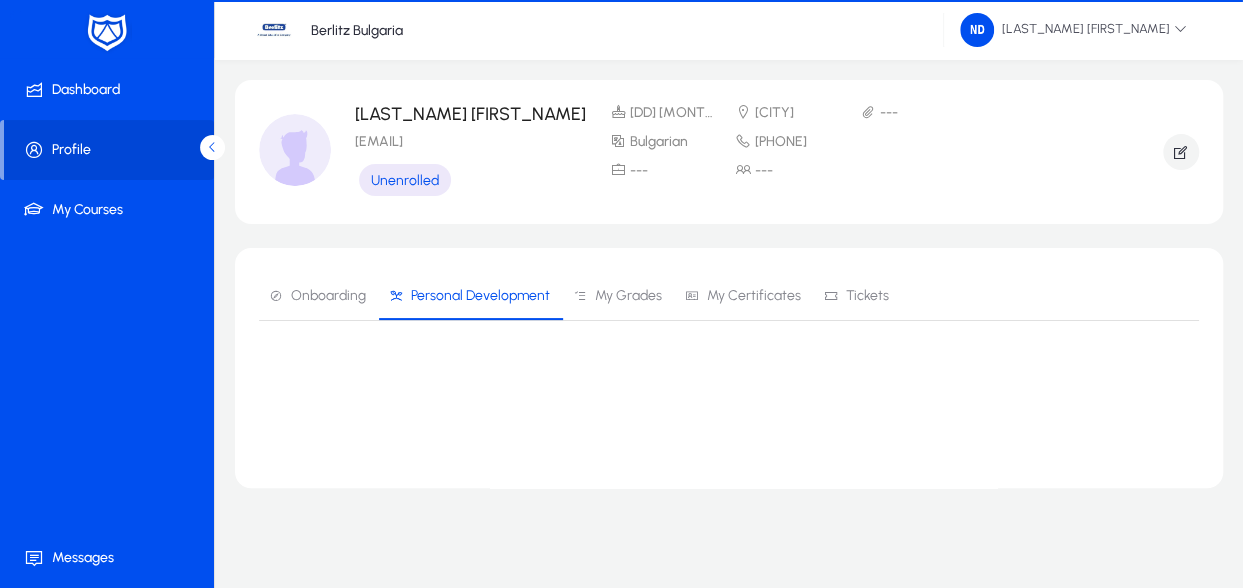 scroll, scrollTop: 0, scrollLeft: 0, axis: both 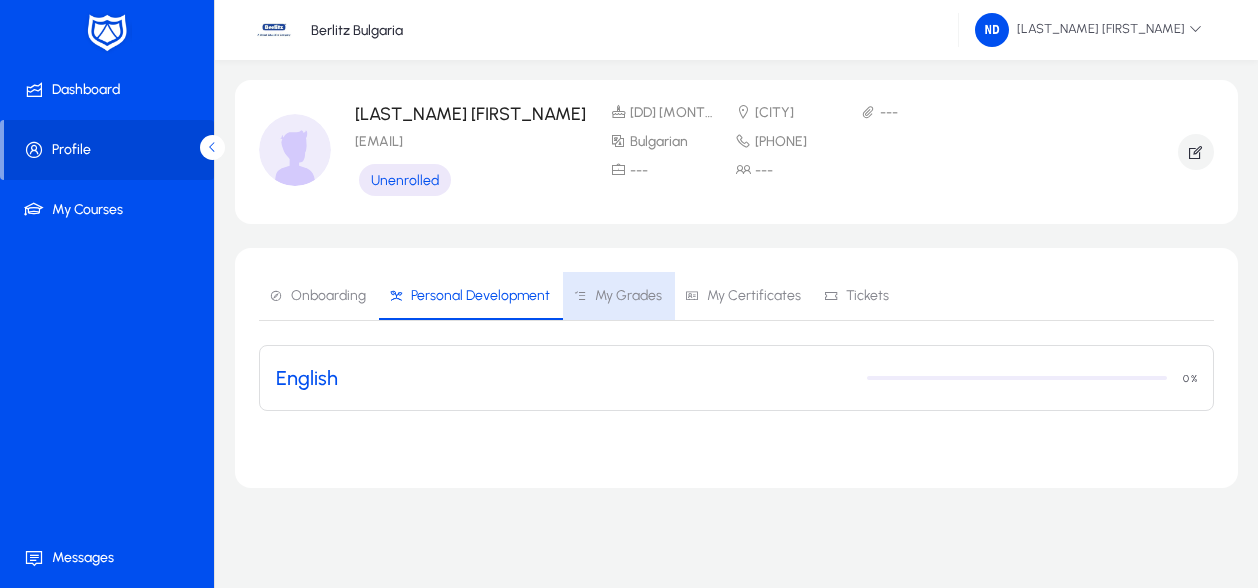 click on "My Grades" at bounding box center [628, 296] 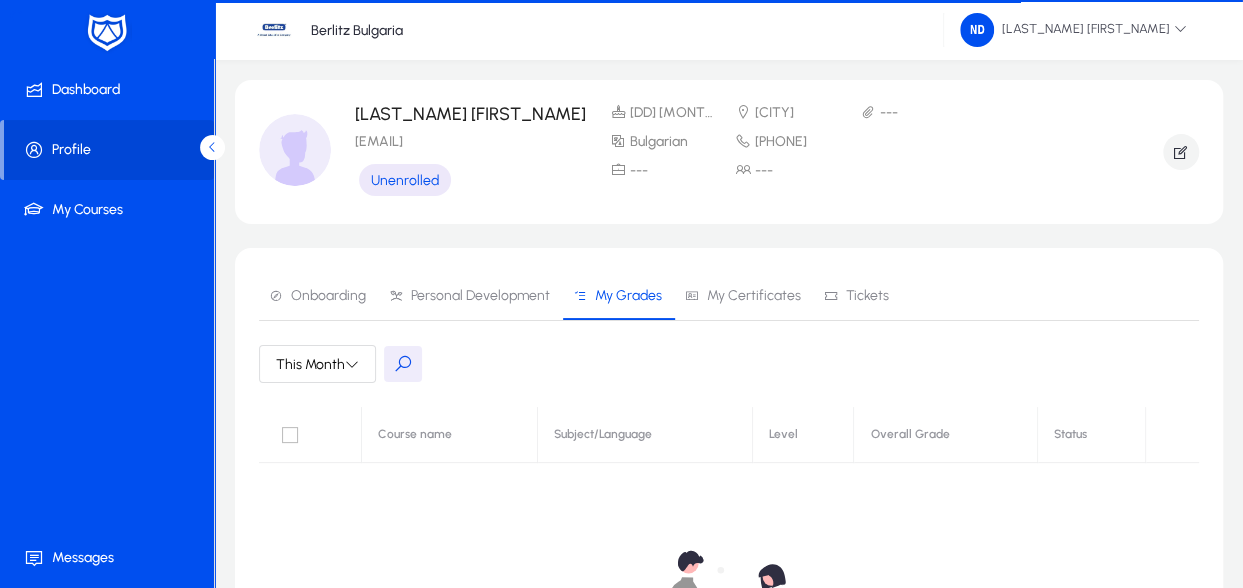 click on "My Certificates" at bounding box center [754, 296] 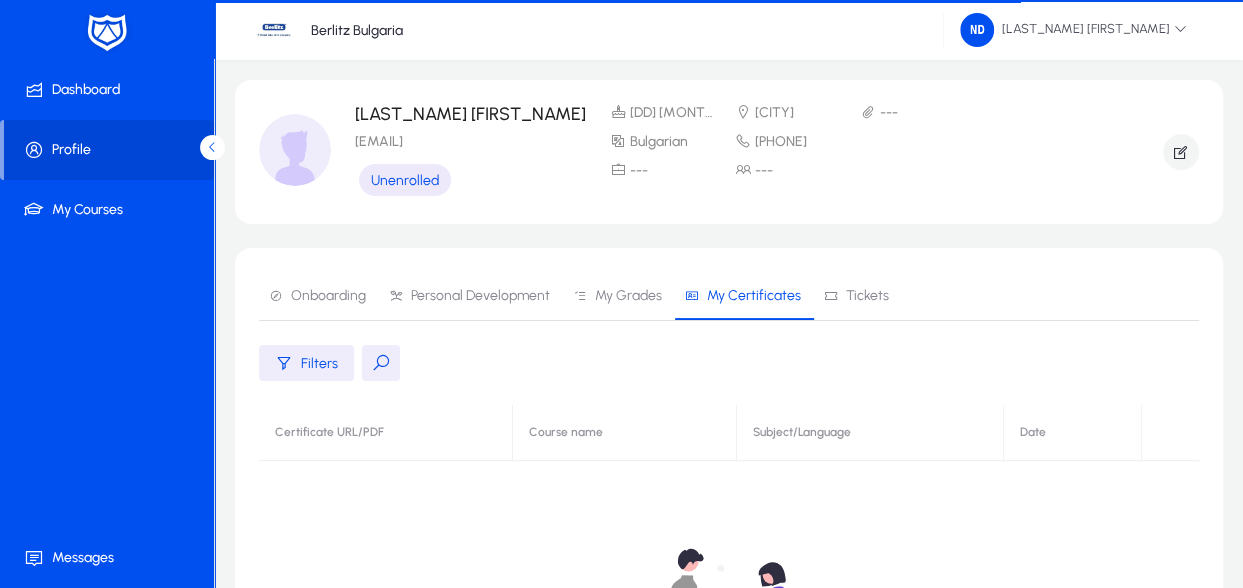 click on "Tickets" at bounding box center (867, 296) 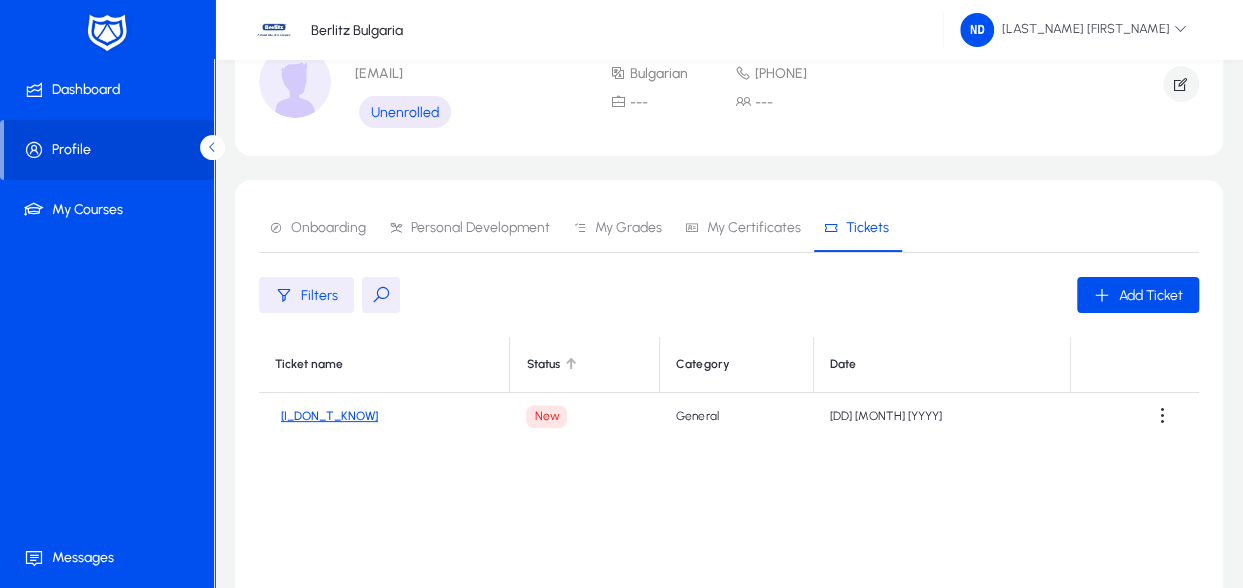 scroll, scrollTop: 100, scrollLeft: 0, axis: vertical 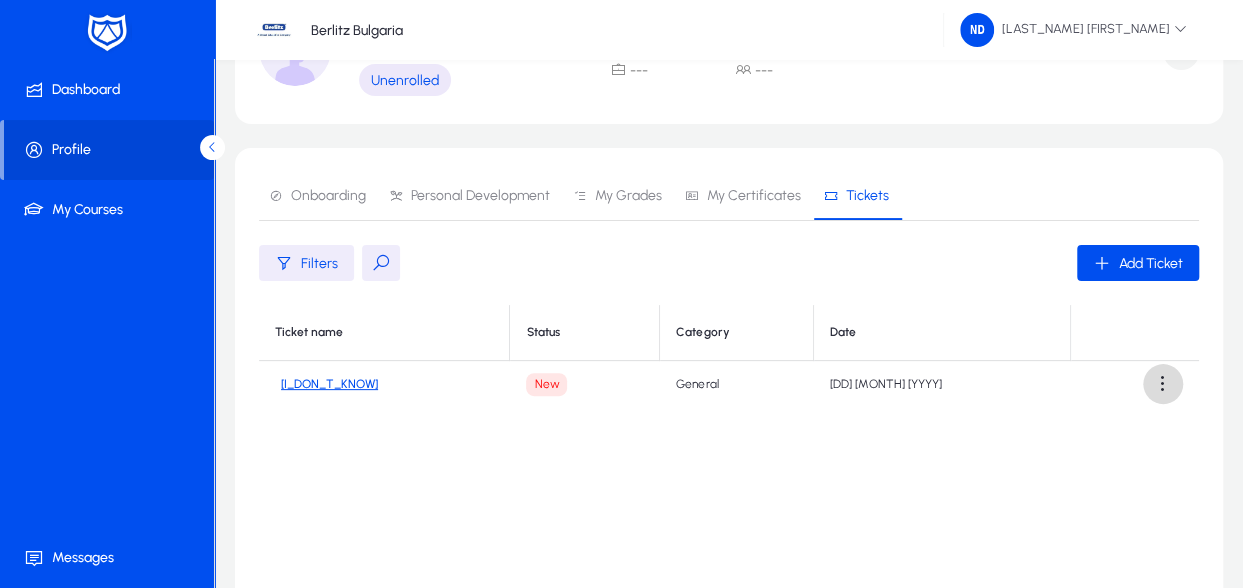 click 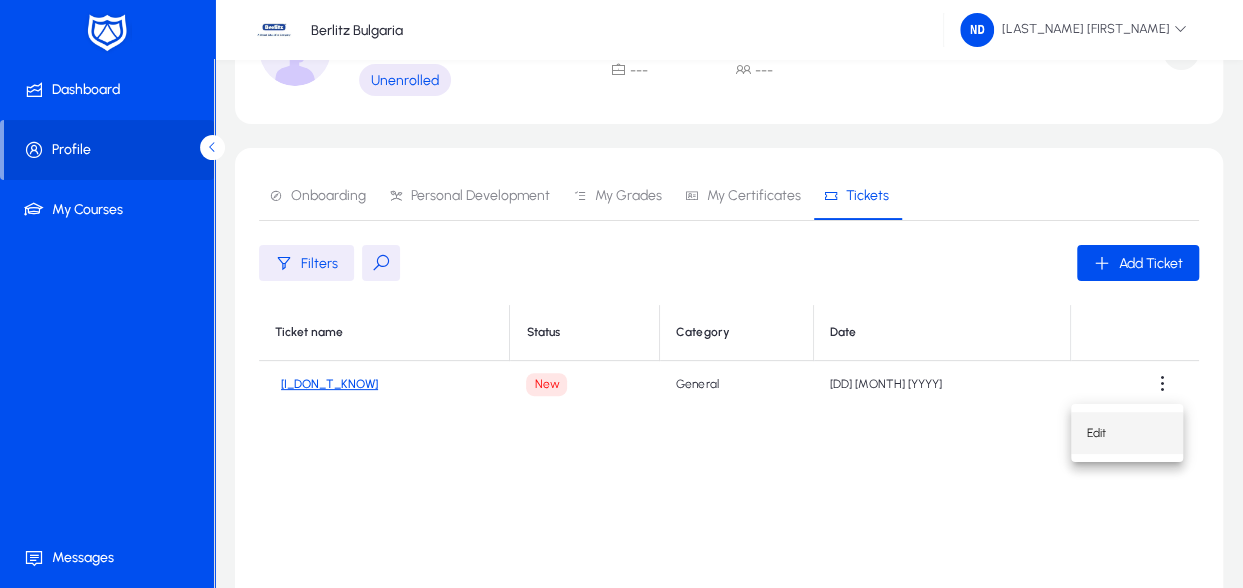 click on "Edit" at bounding box center [1127, 433] 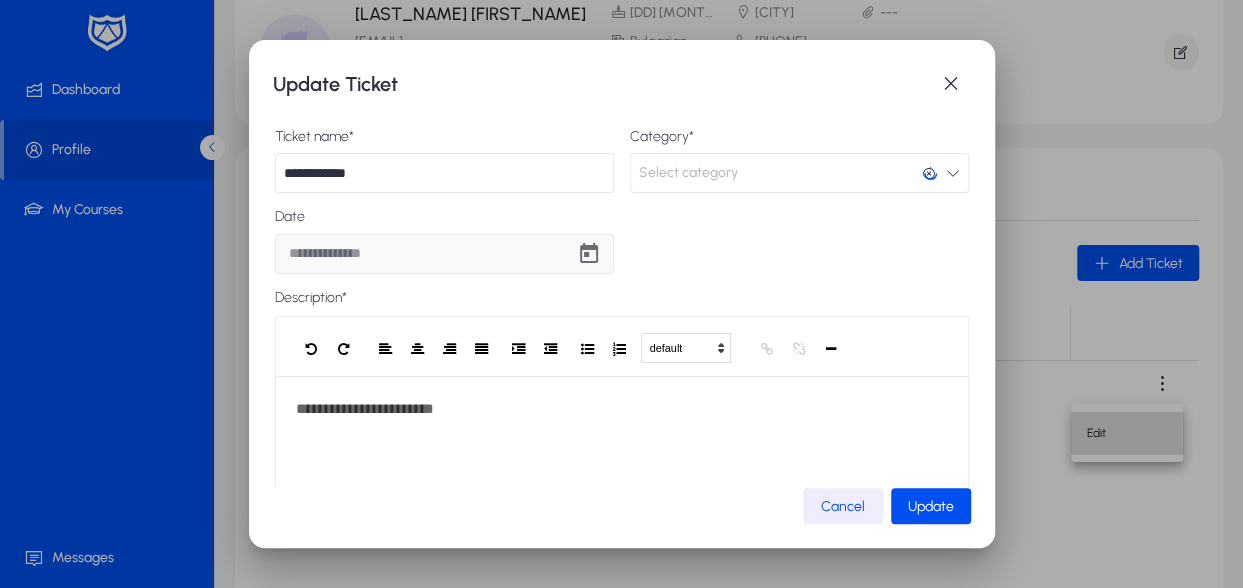 scroll, scrollTop: 0, scrollLeft: 0, axis: both 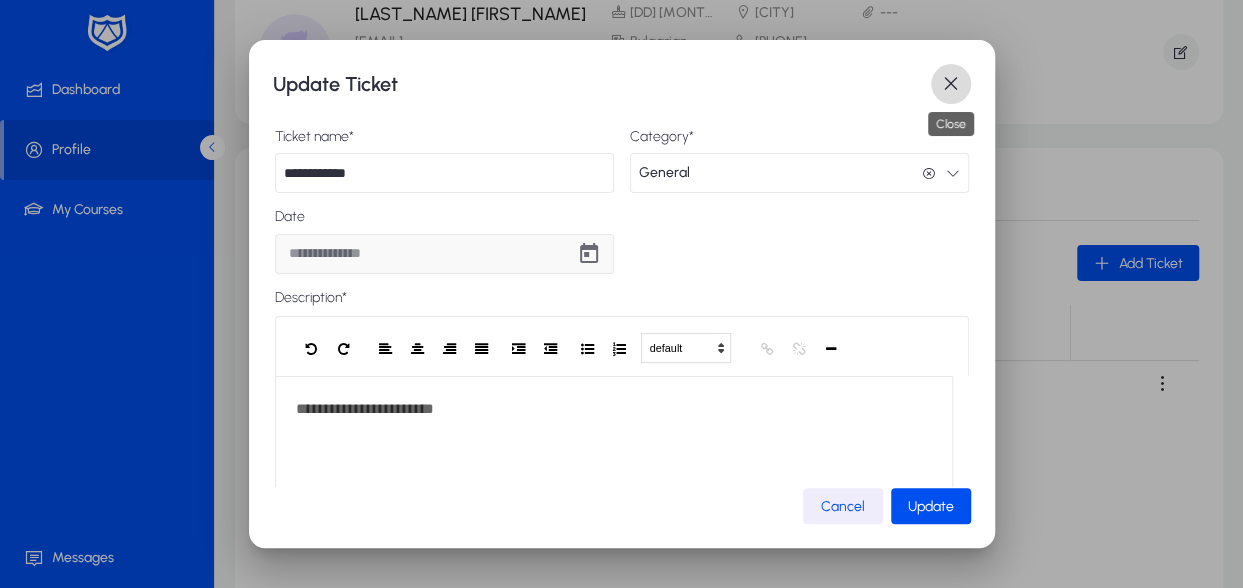 click at bounding box center [951, 84] 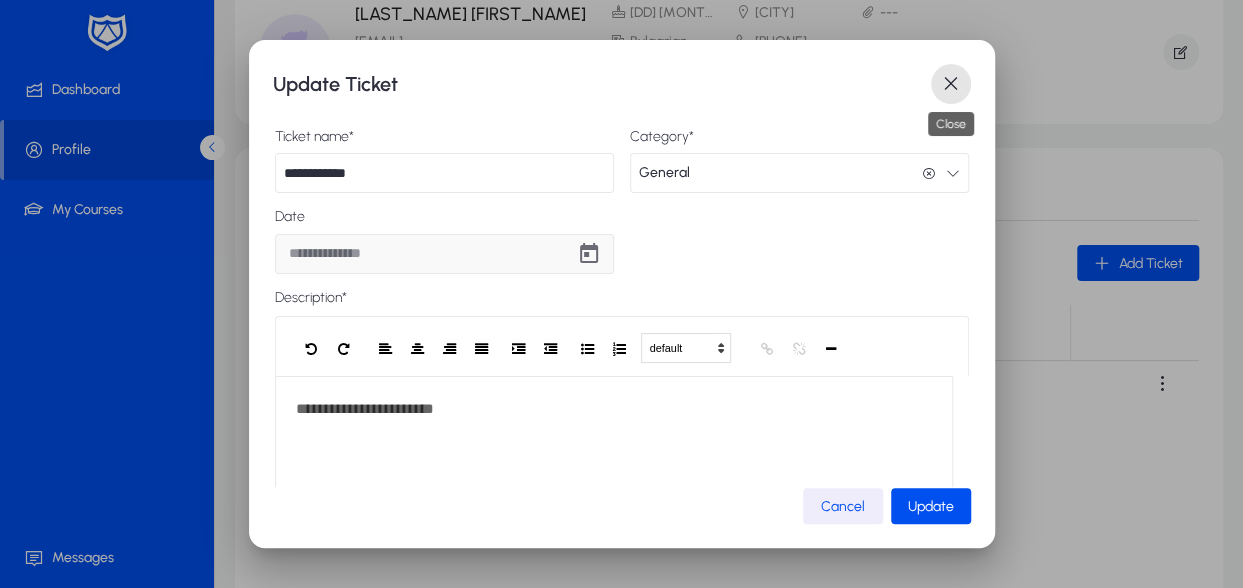 scroll, scrollTop: 100, scrollLeft: 0, axis: vertical 